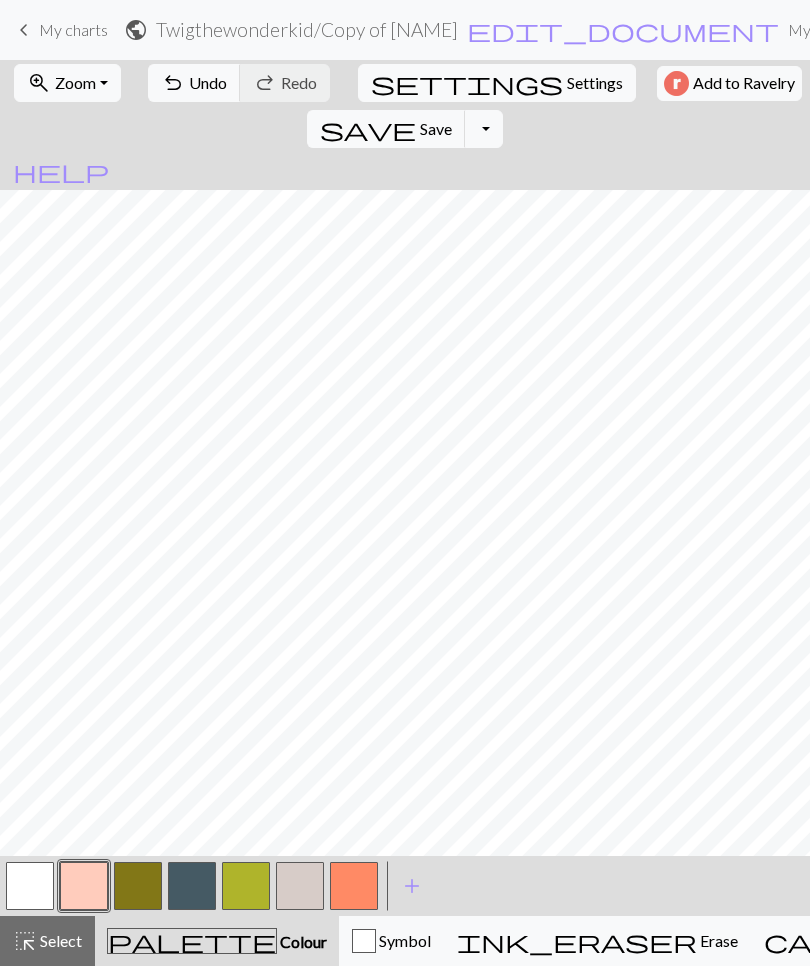 scroll, scrollTop: 0, scrollLeft: 0, axis: both 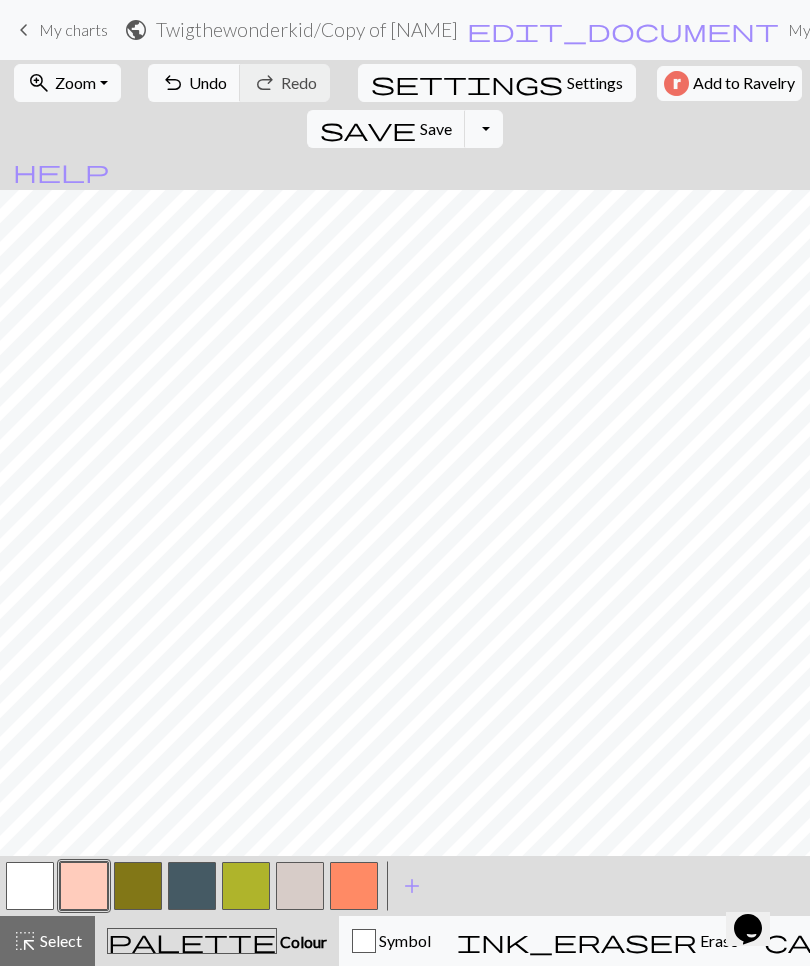 click on "My charts" at bounding box center (73, 29) 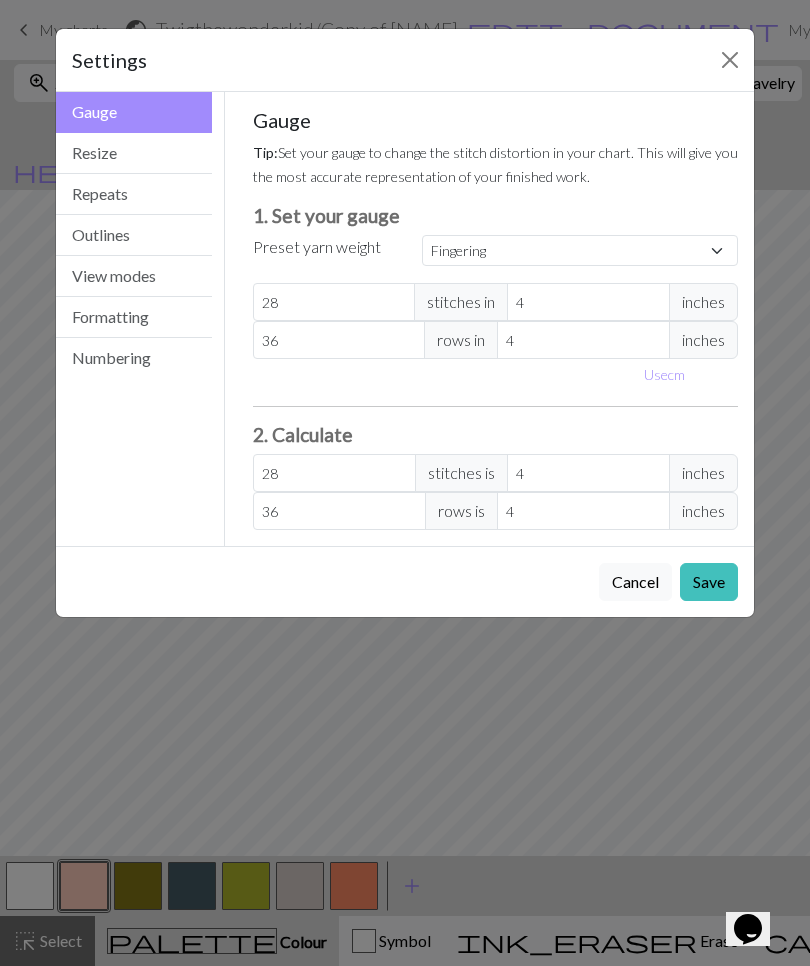 click at bounding box center (730, 60) 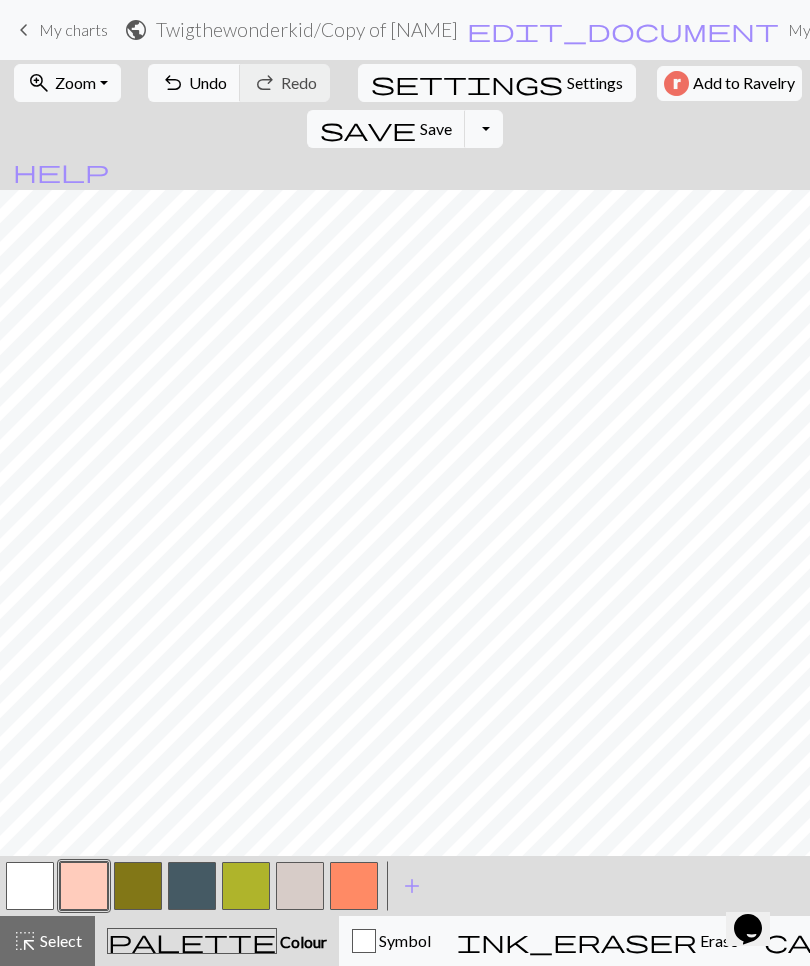 click on "My charts" at bounding box center [822, 30] 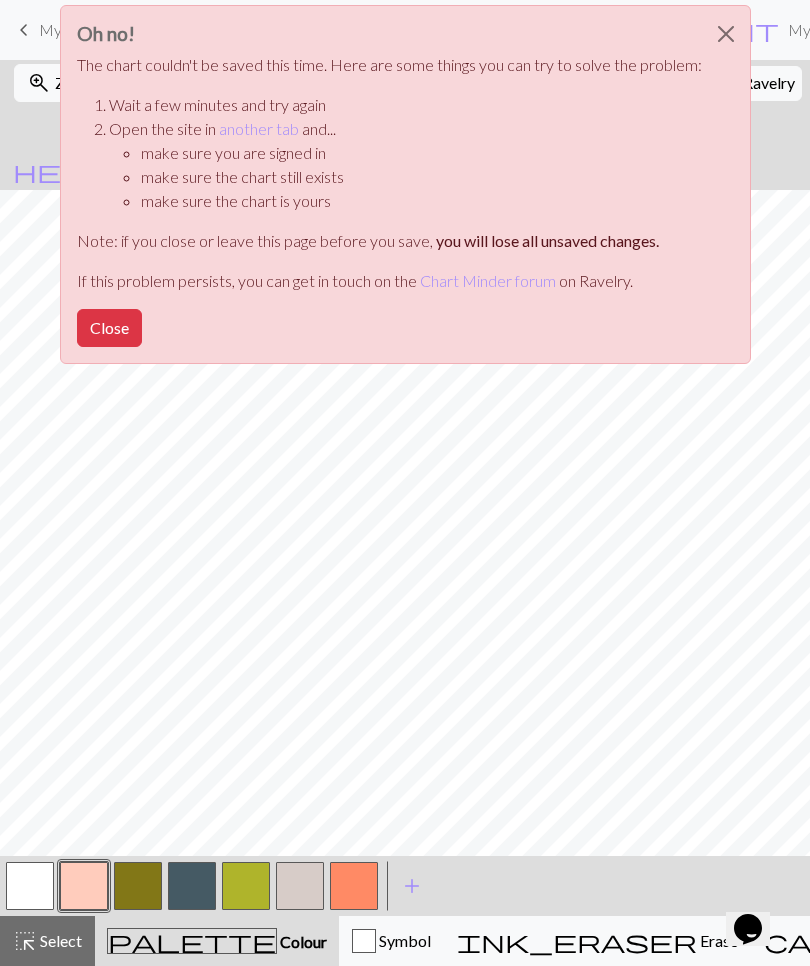 click on "Oh no! The chart couldn't be saved this time. Here are some things you can try to solve the problem: Wait a few minutes and try again Open the site in   another tab   and... make sure you are signed in make sure the chart still exists make sure the chart is yours Note: if you close or leave this page before you save,   you will lose all unsaved changes. If this problem persists, you can get in touch on the   Chart Minder forum   on Ravelry. Close" at bounding box center (405, 184) 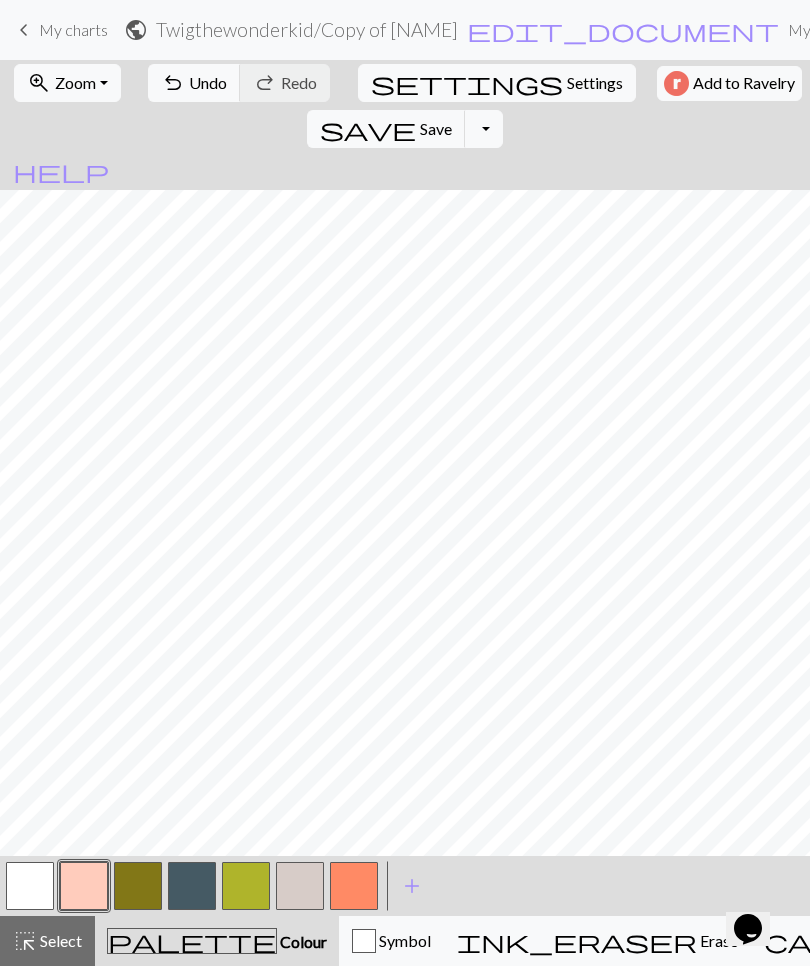 click on "Toggle Dropdown" at bounding box center (484, 129) 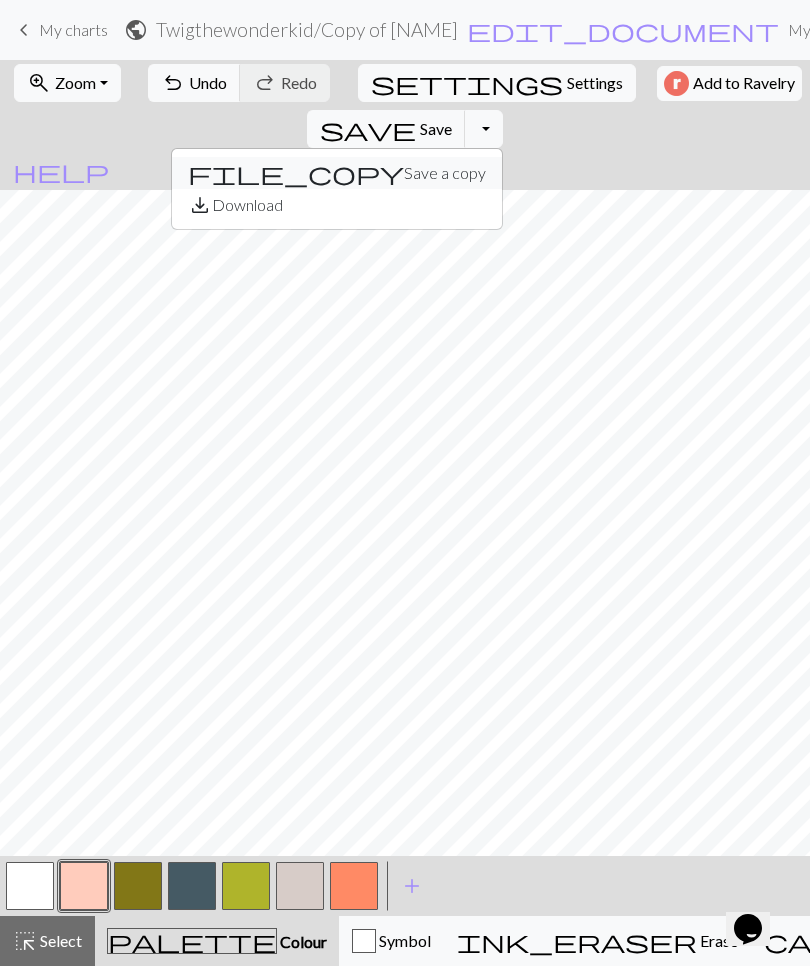 click on "file_copy  Save a copy" at bounding box center [337, 173] 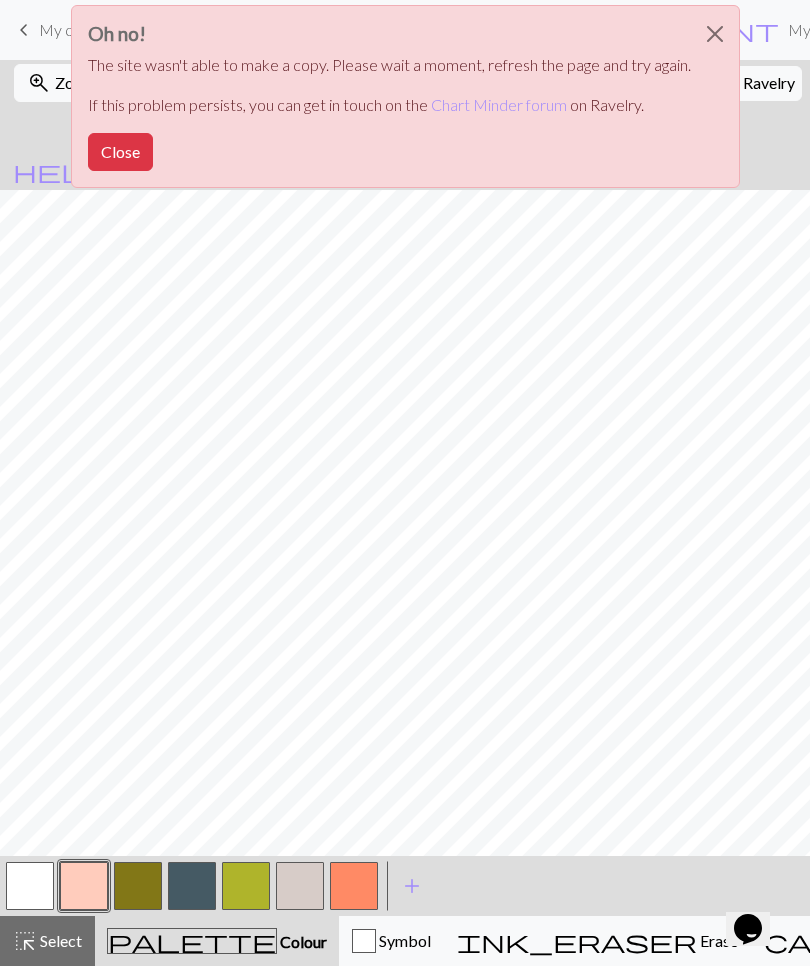 click on "Close" at bounding box center (120, 152) 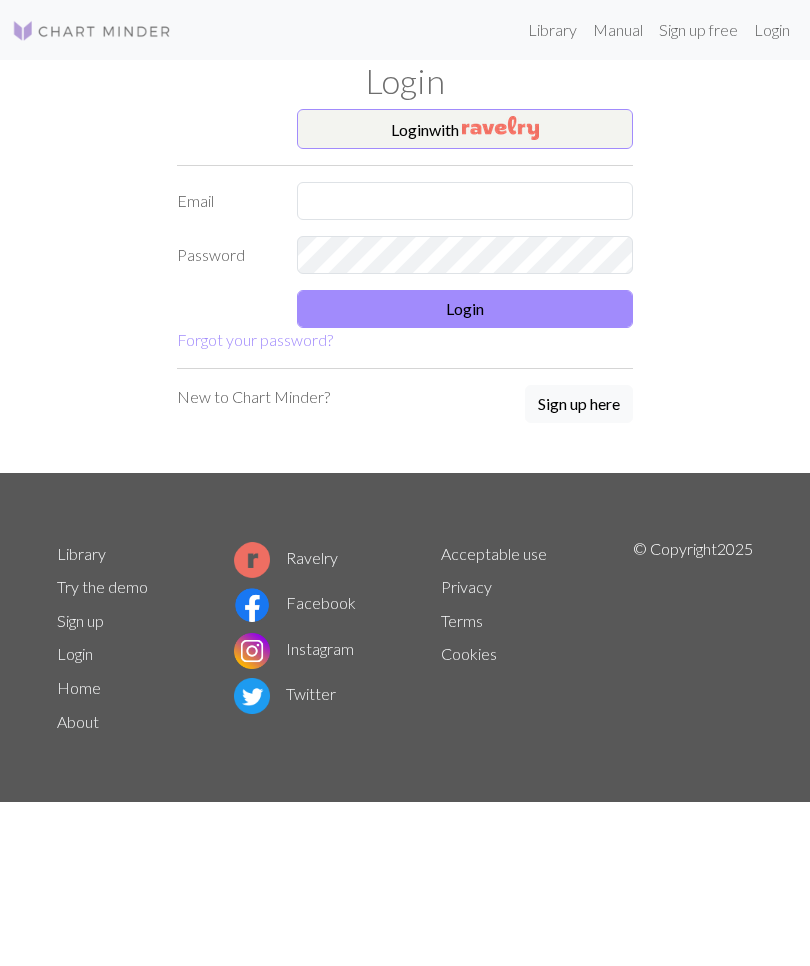 scroll, scrollTop: 0, scrollLeft: 0, axis: both 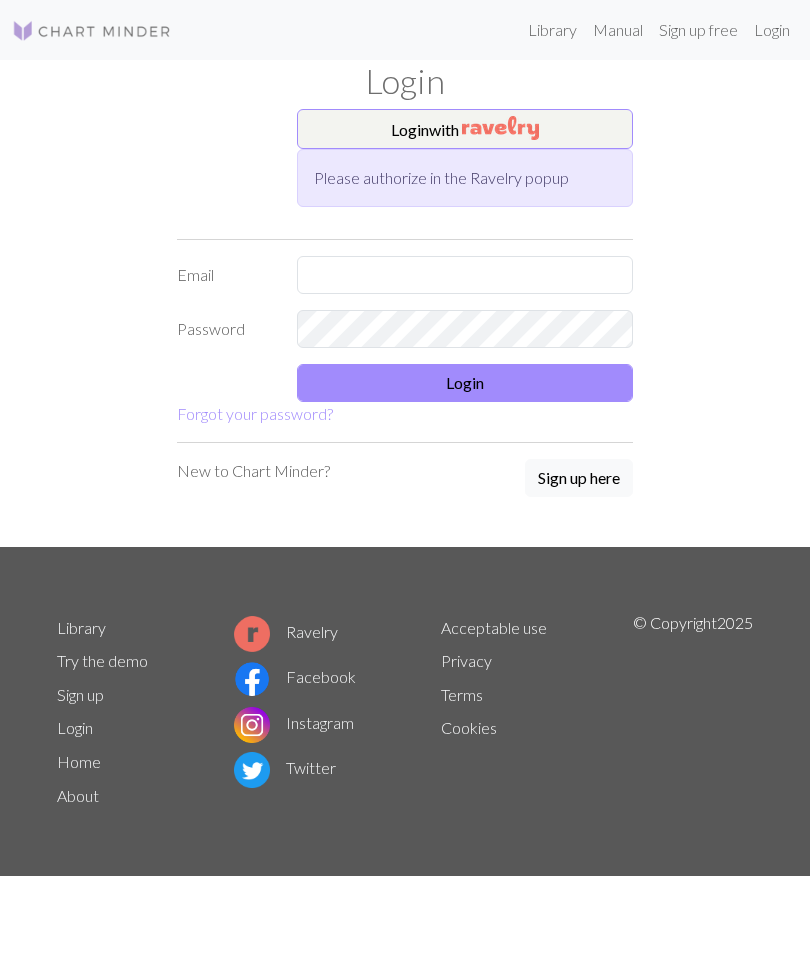 click at bounding box center (500, 128) 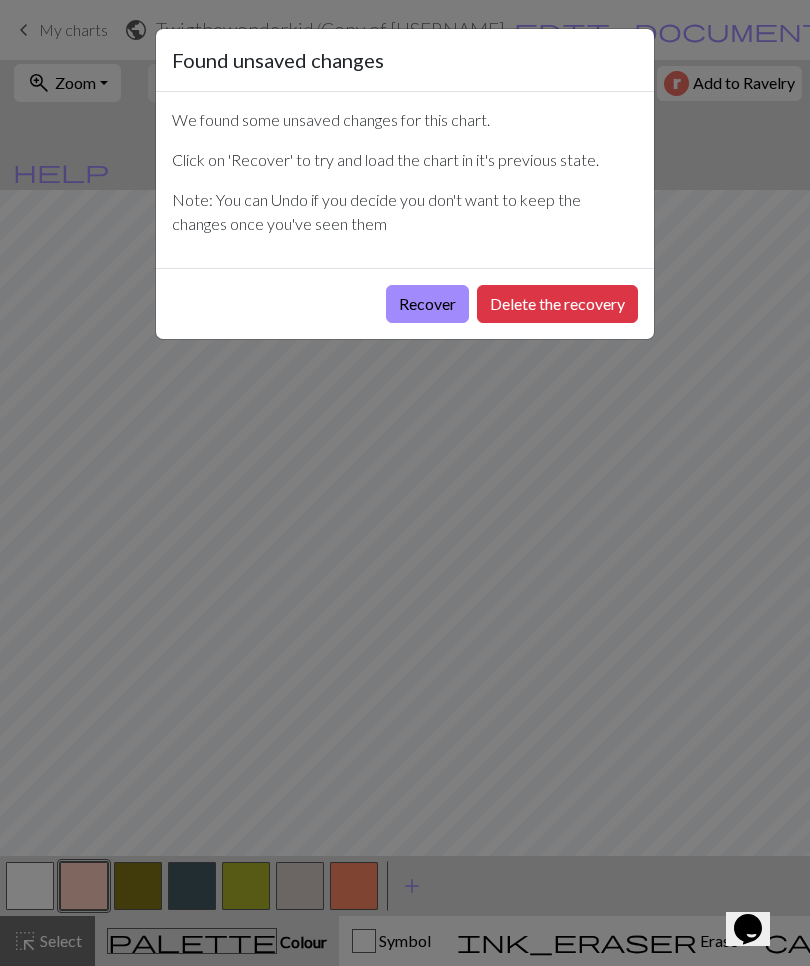 click on "Recover" at bounding box center (427, 304) 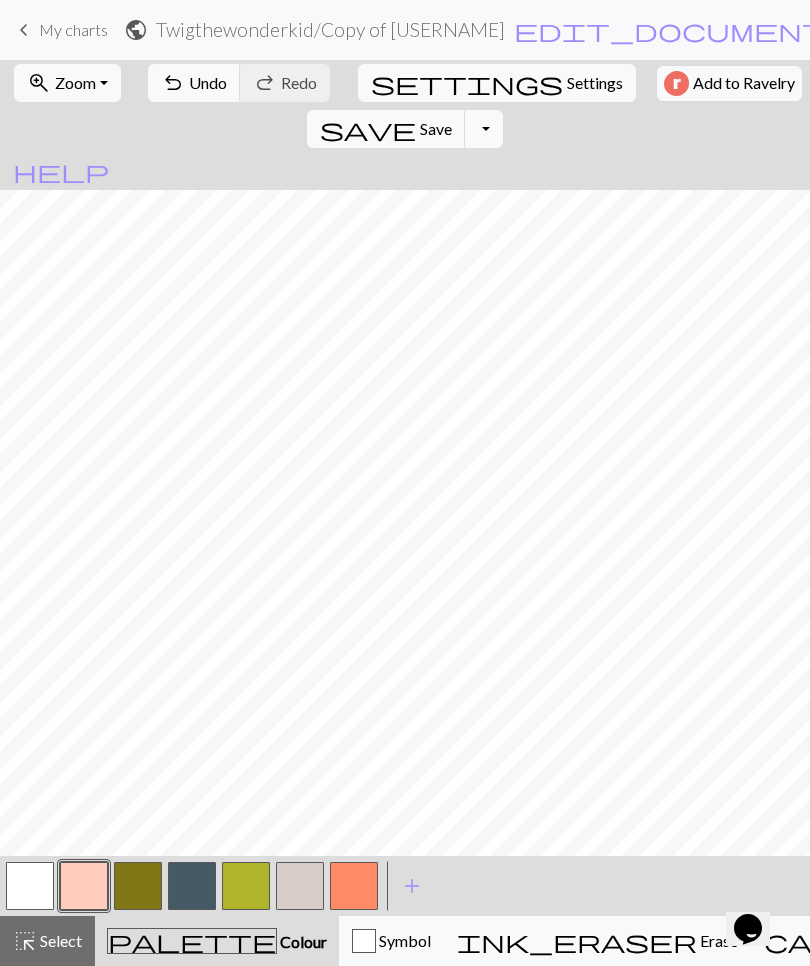 click on "Save" at bounding box center [436, 128] 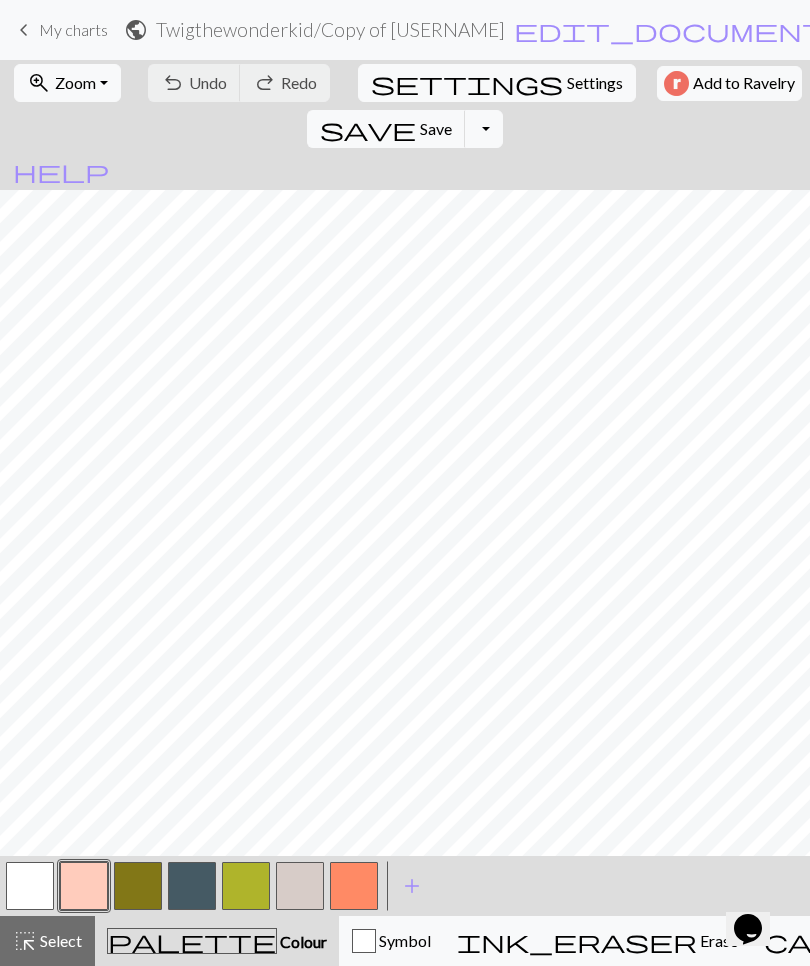 click on "My charts" at bounding box center (869, 30) 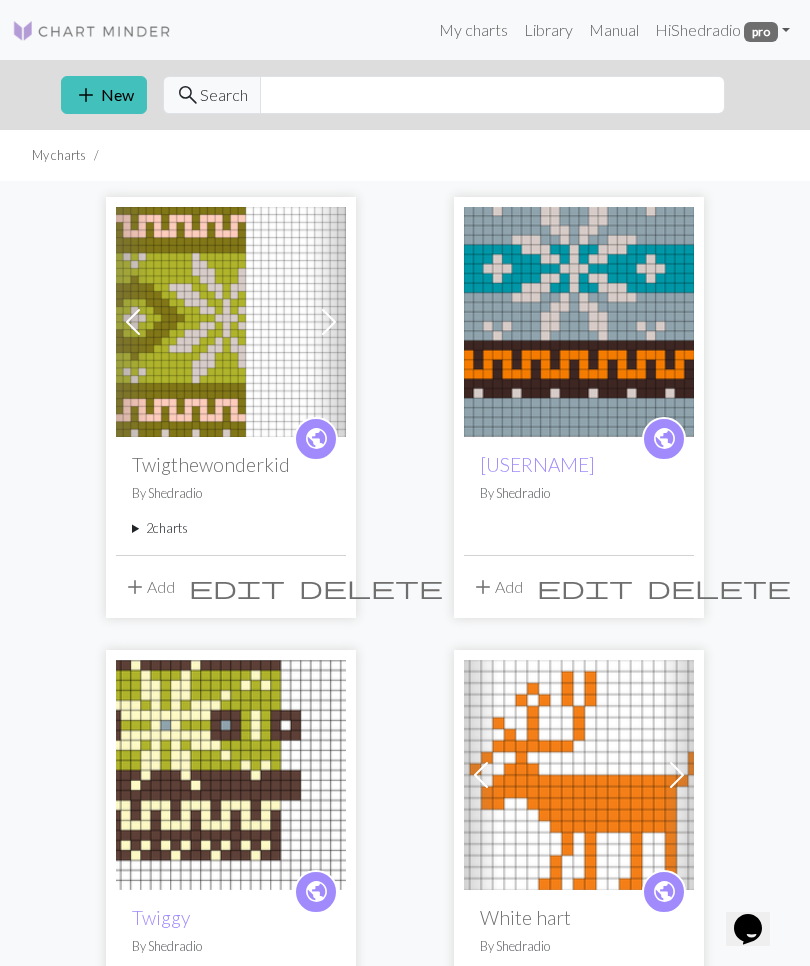 click on "add   New" at bounding box center [104, 95] 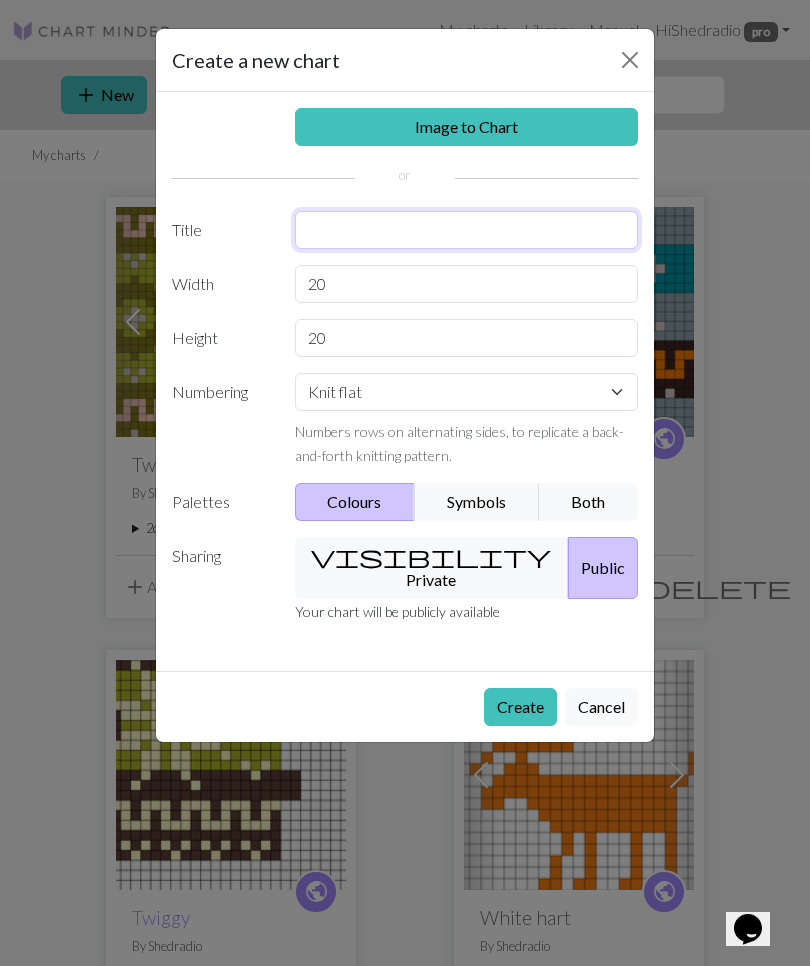 click at bounding box center [467, 230] 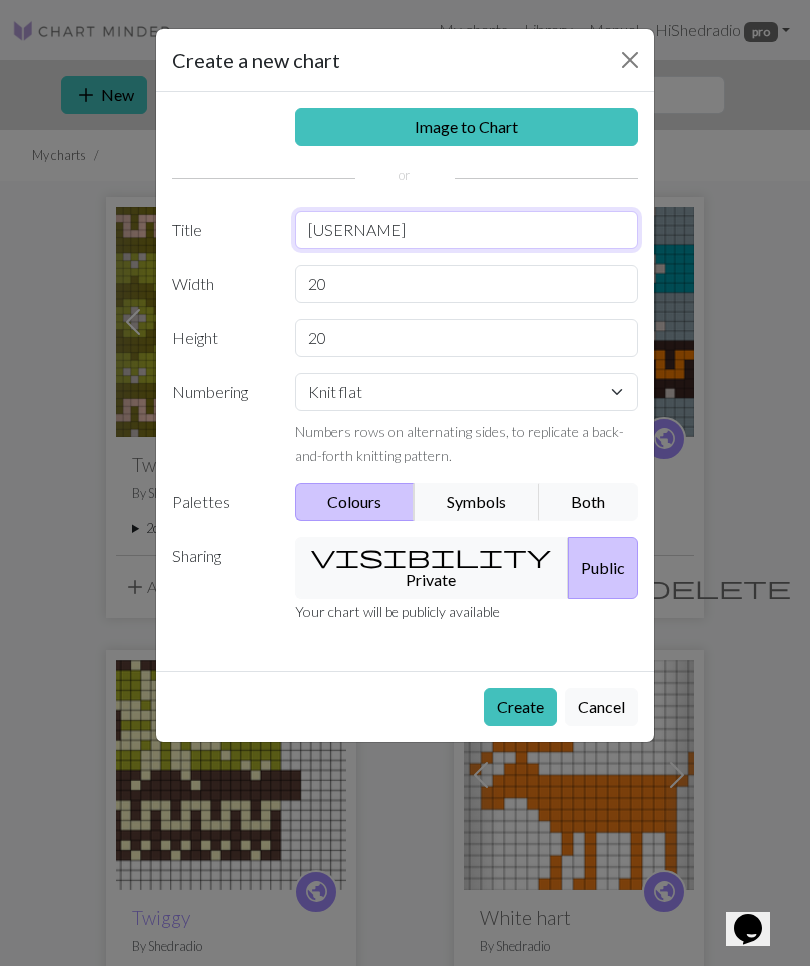 type on "[USERNAME]" 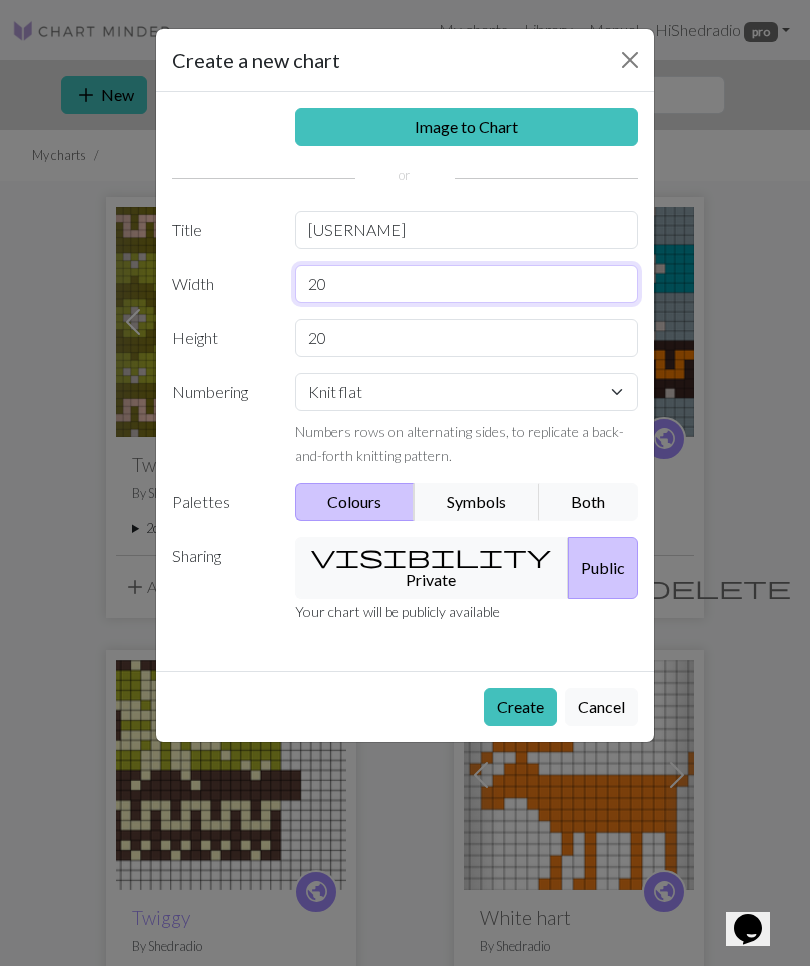 click on "20" at bounding box center [467, 284] 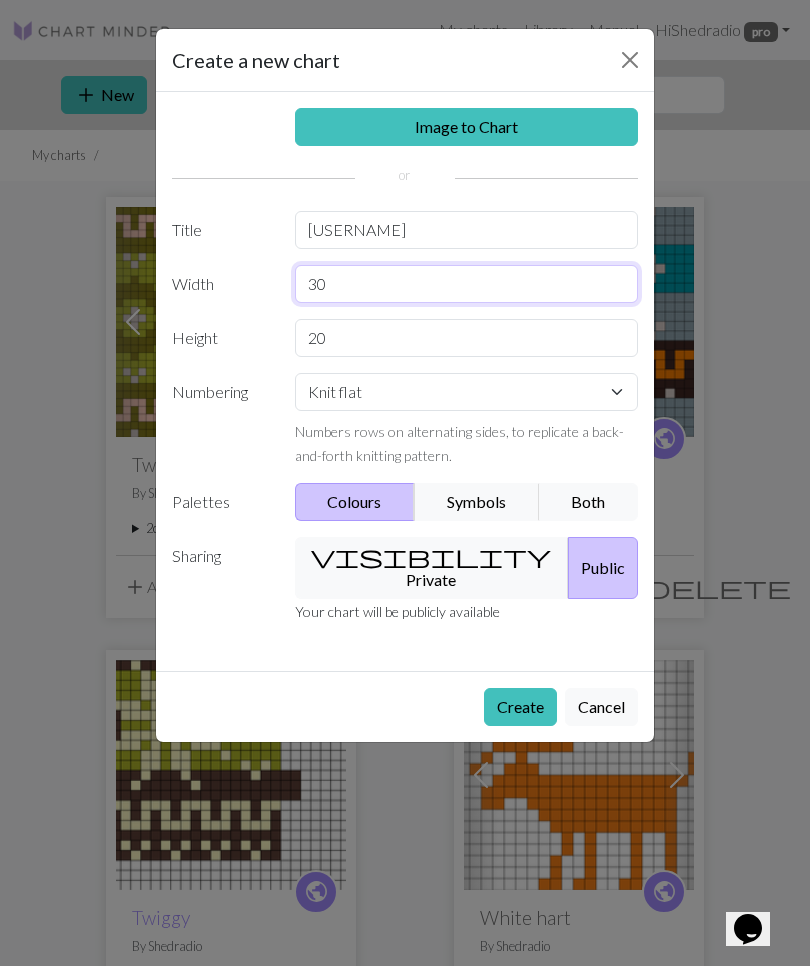 type on "30" 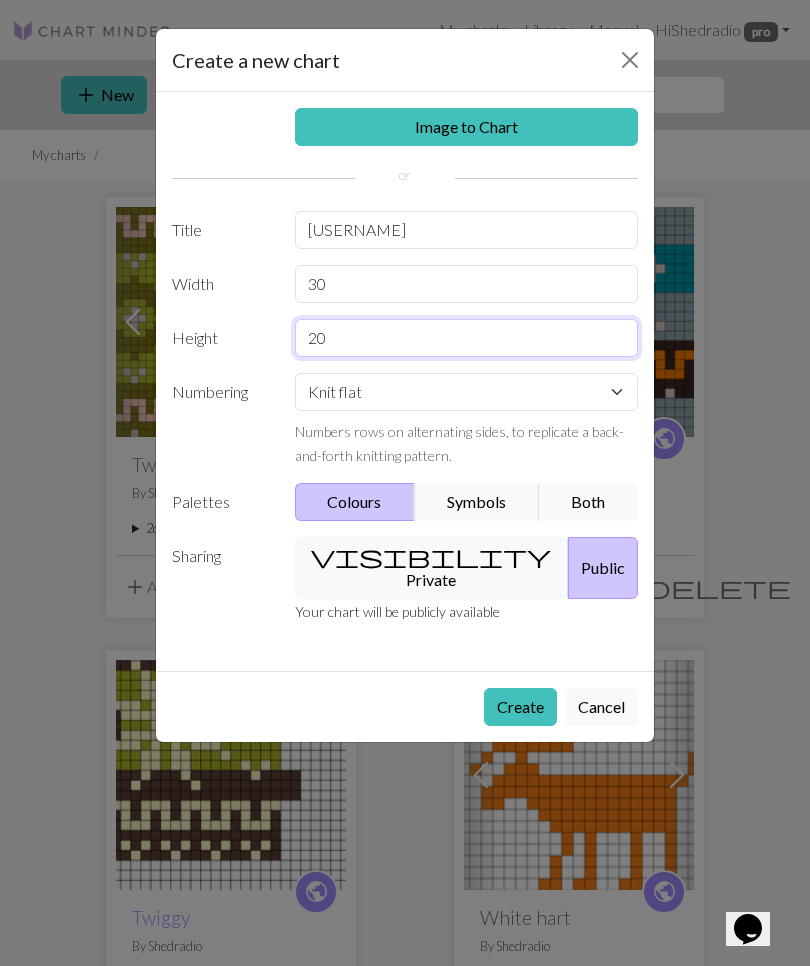 click on "20" at bounding box center (467, 338) 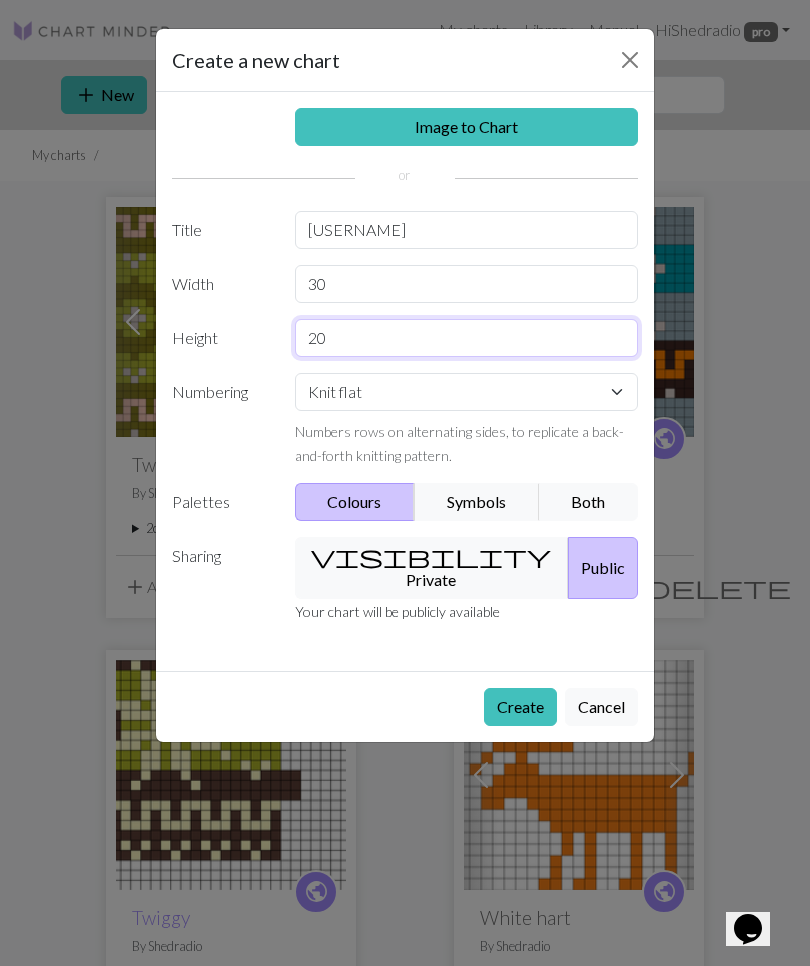 type on "2" 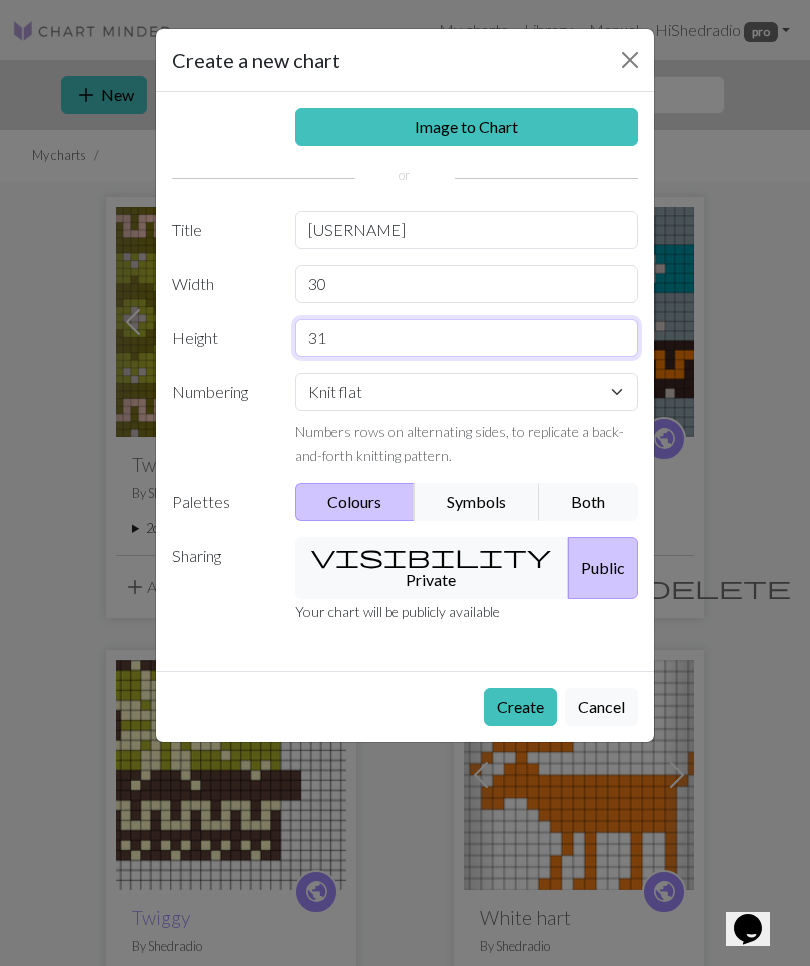 type on "31" 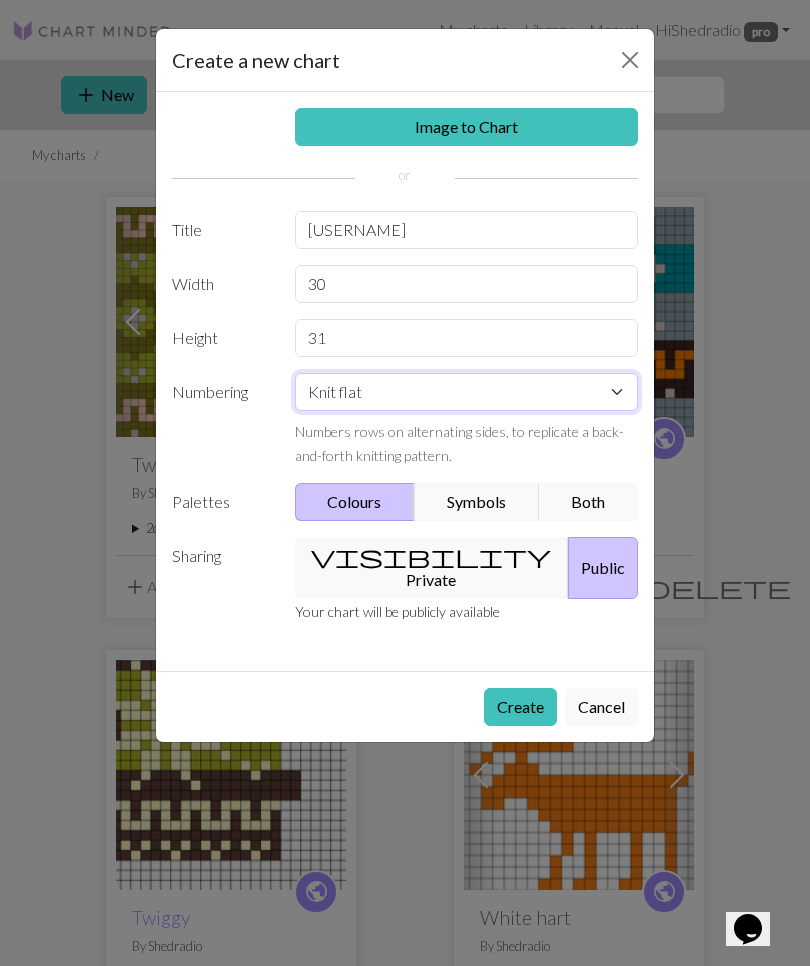 click on "Knit flat Knit in the round Lace knitting Cross stitch" at bounding box center [467, 392] 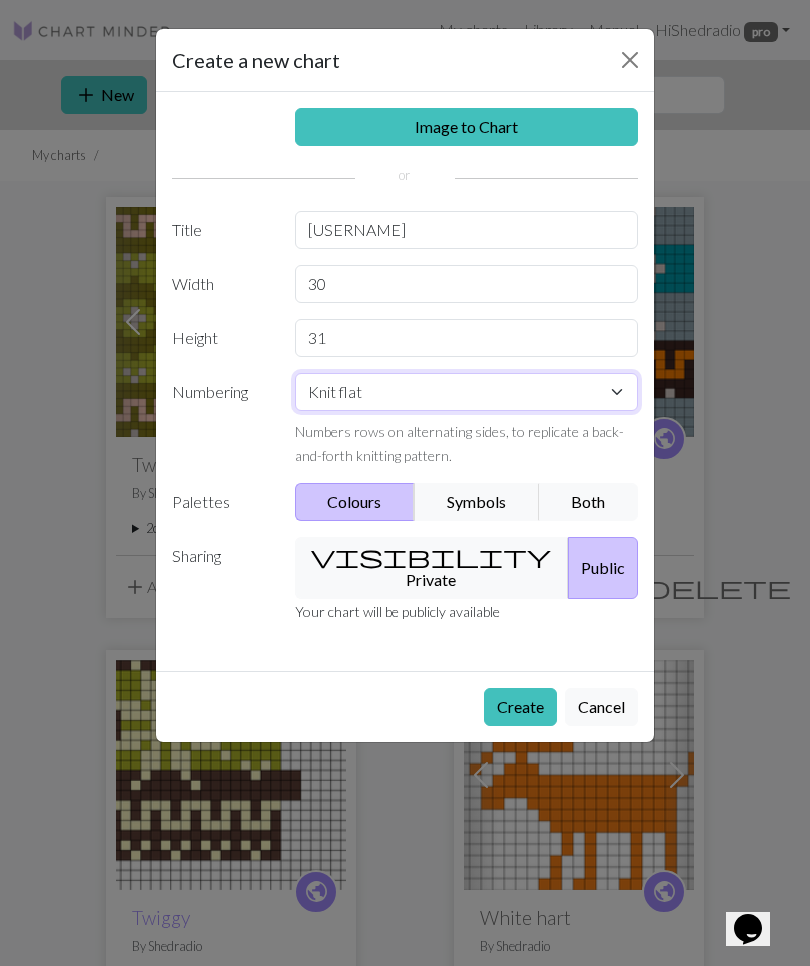 select on "round" 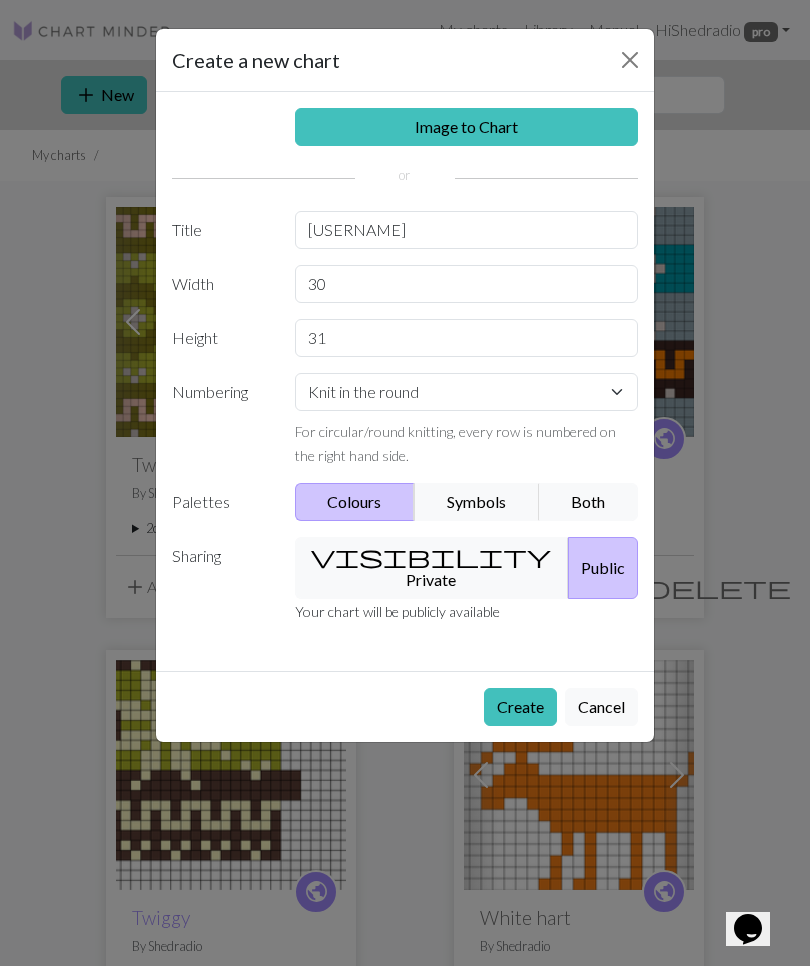 click on "Create" at bounding box center [520, 707] 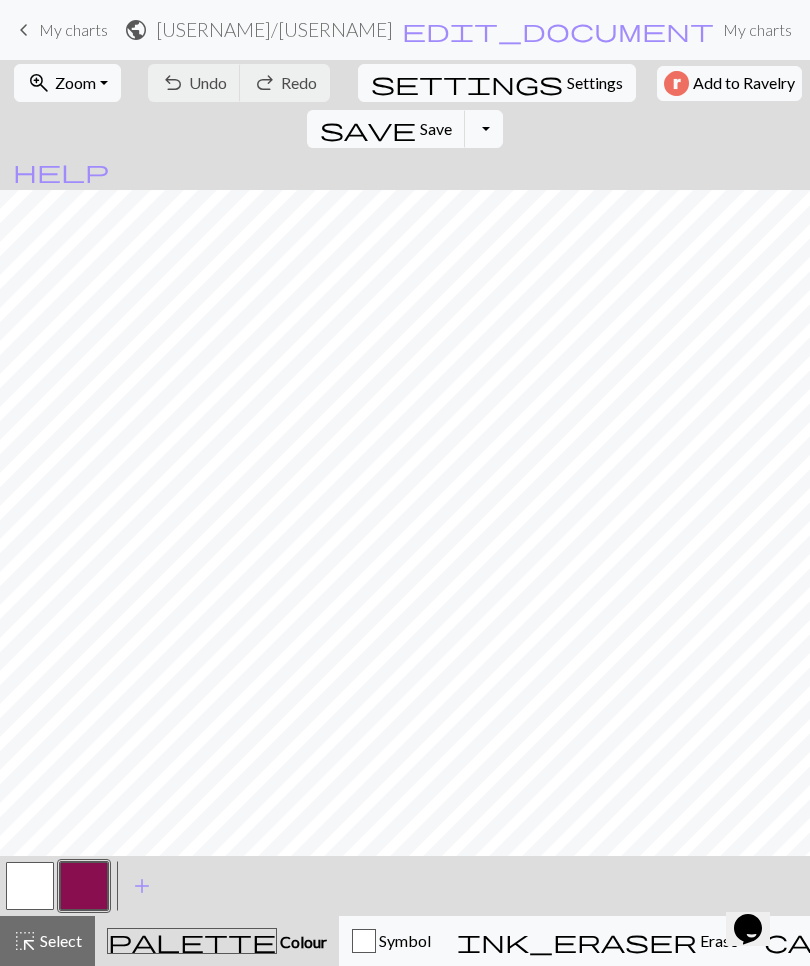 click on "Colour" at bounding box center (302, 941) 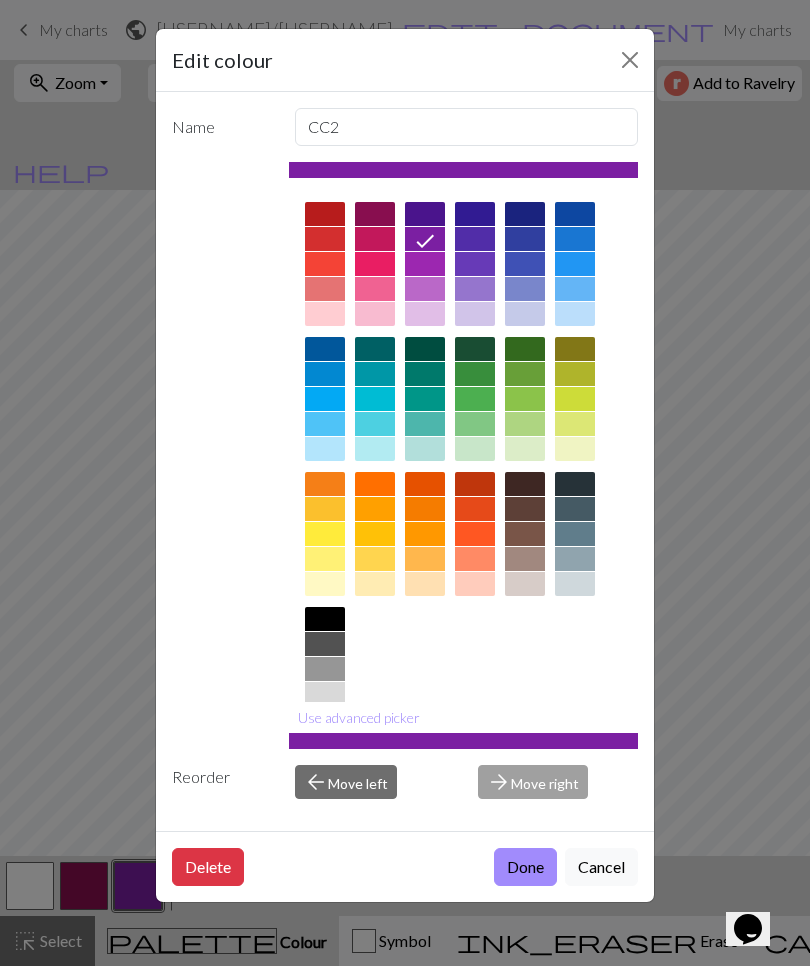 click at bounding box center (325, 619) 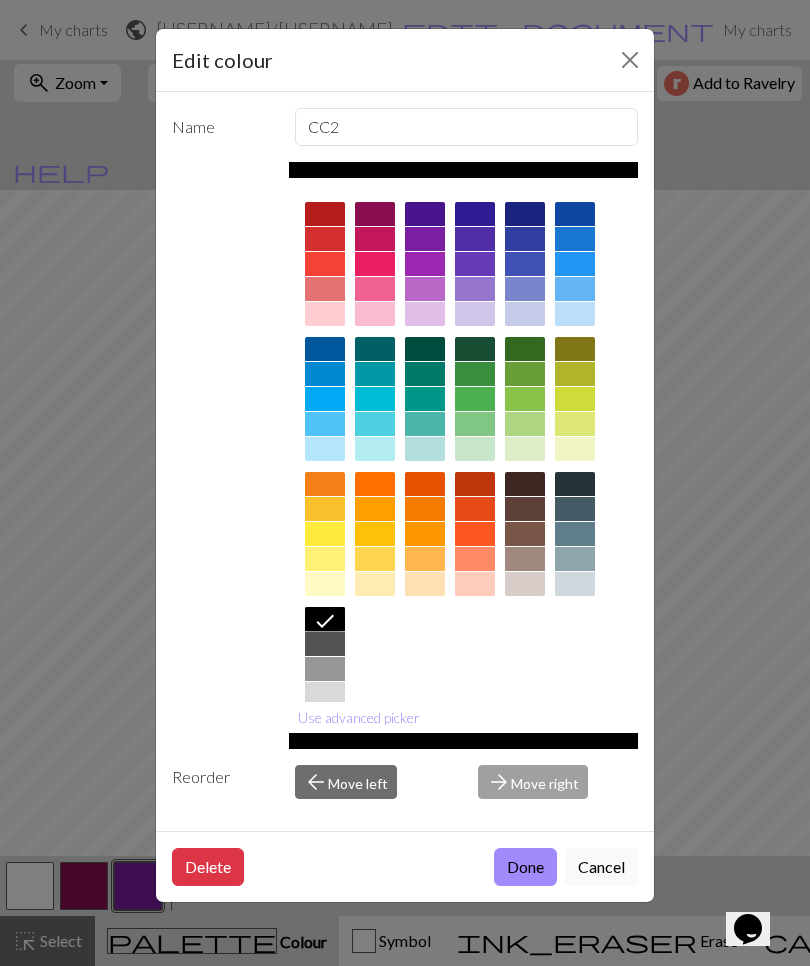 click on "Done" at bounding box center (525, 867) 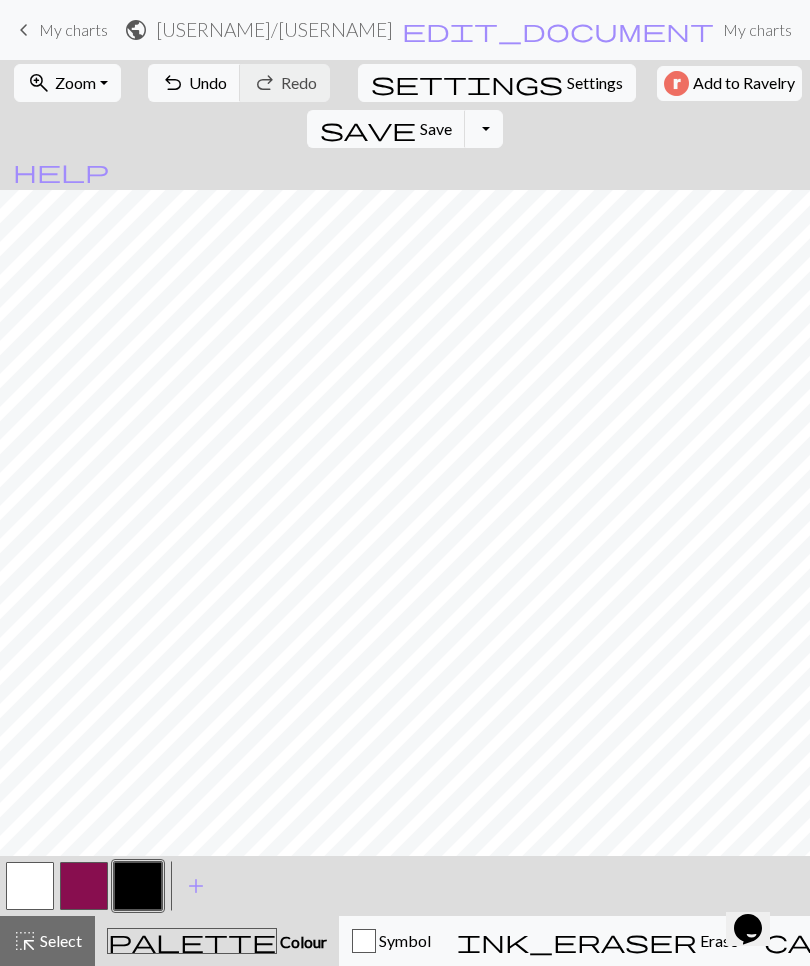 click on "add" at bounding box center [196, 886] 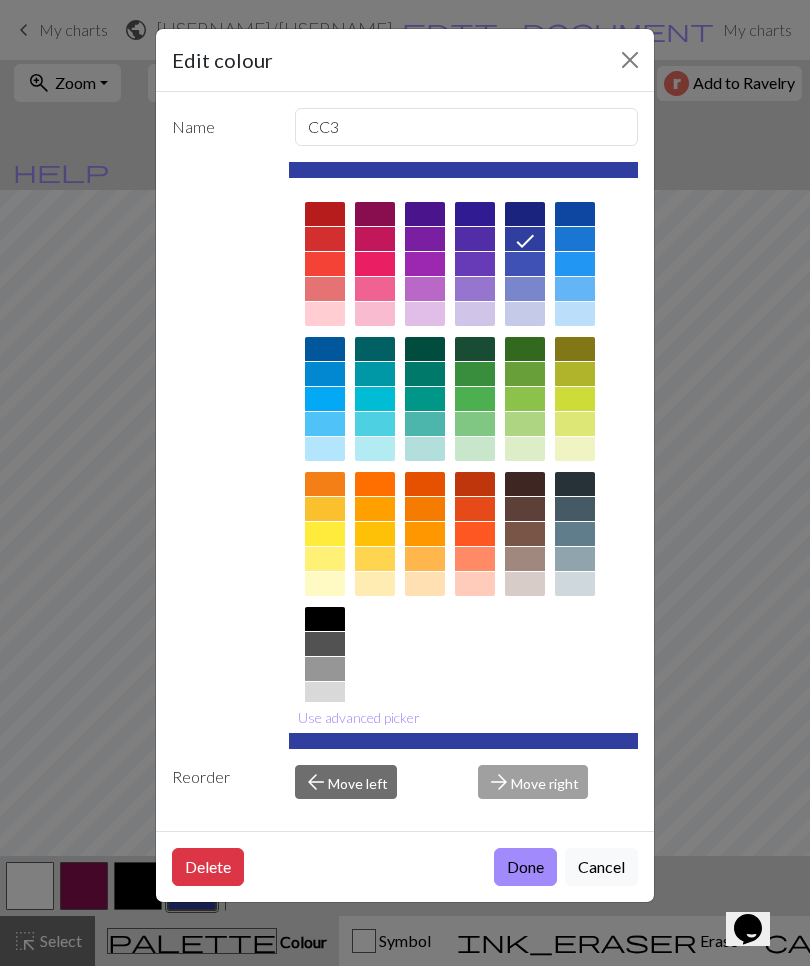 click at bounding box center [575, 509] 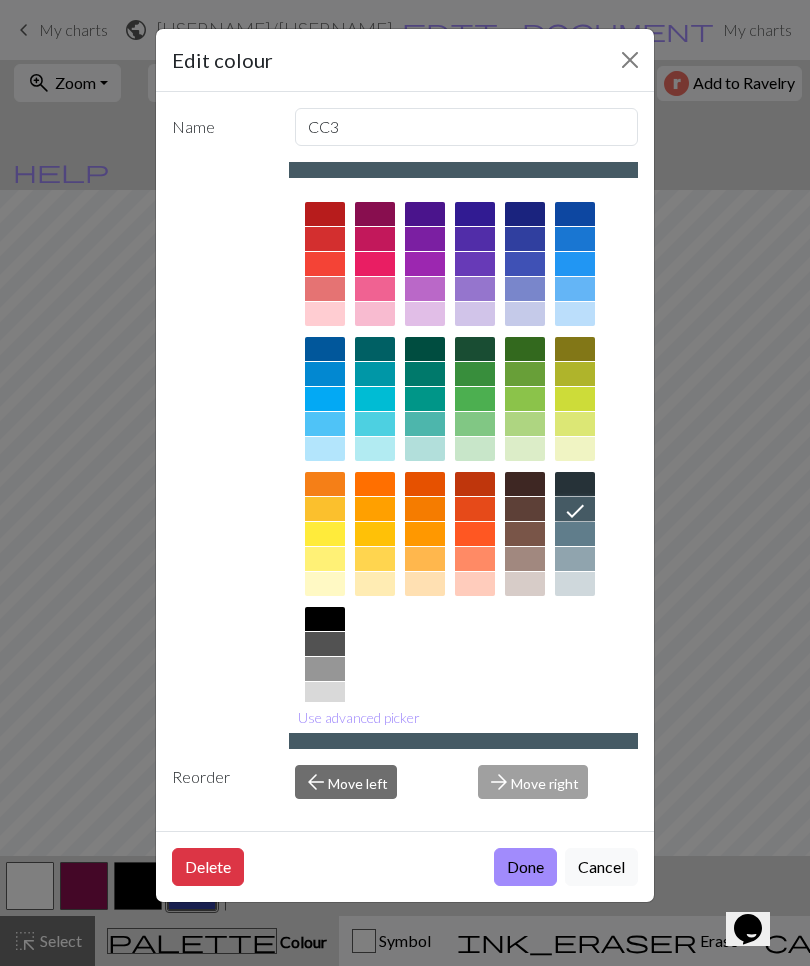 click on "Done" at bounding box center (525, 867) 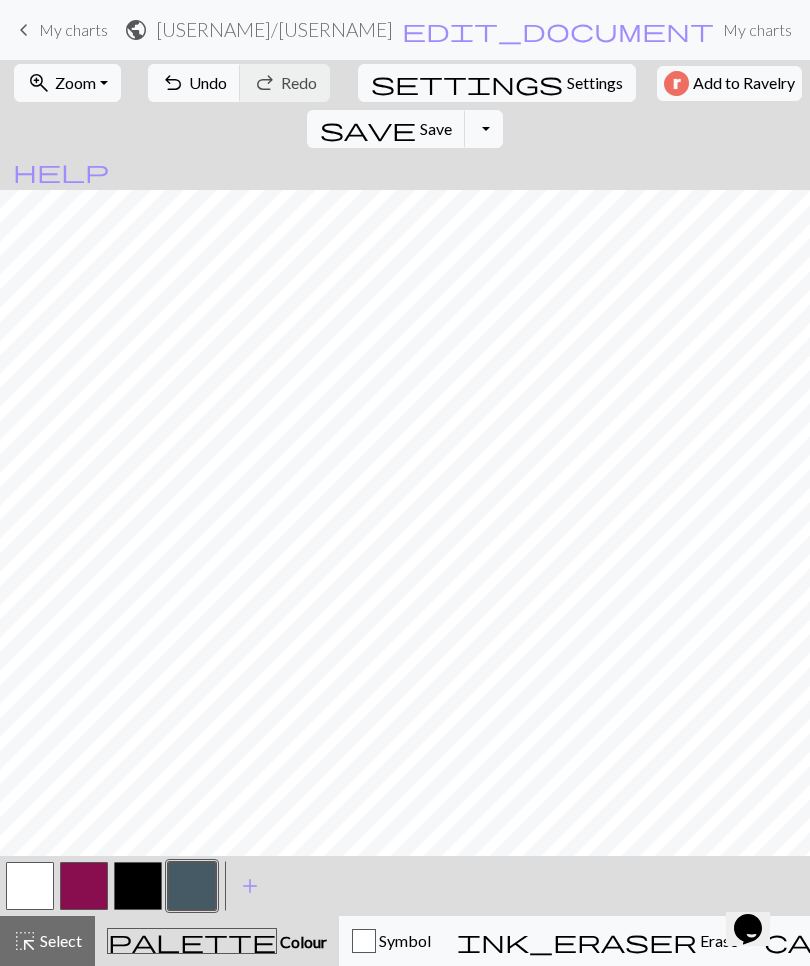 click on "add" at bounding box center (250, 886) 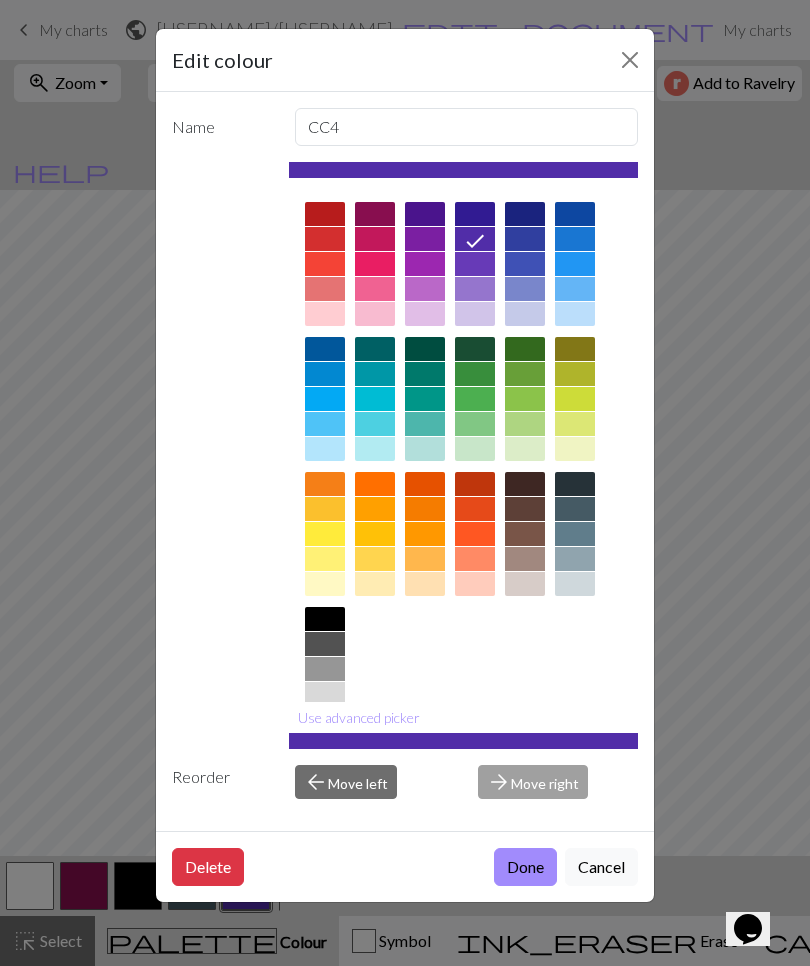 click at bounding box center (525, 584) 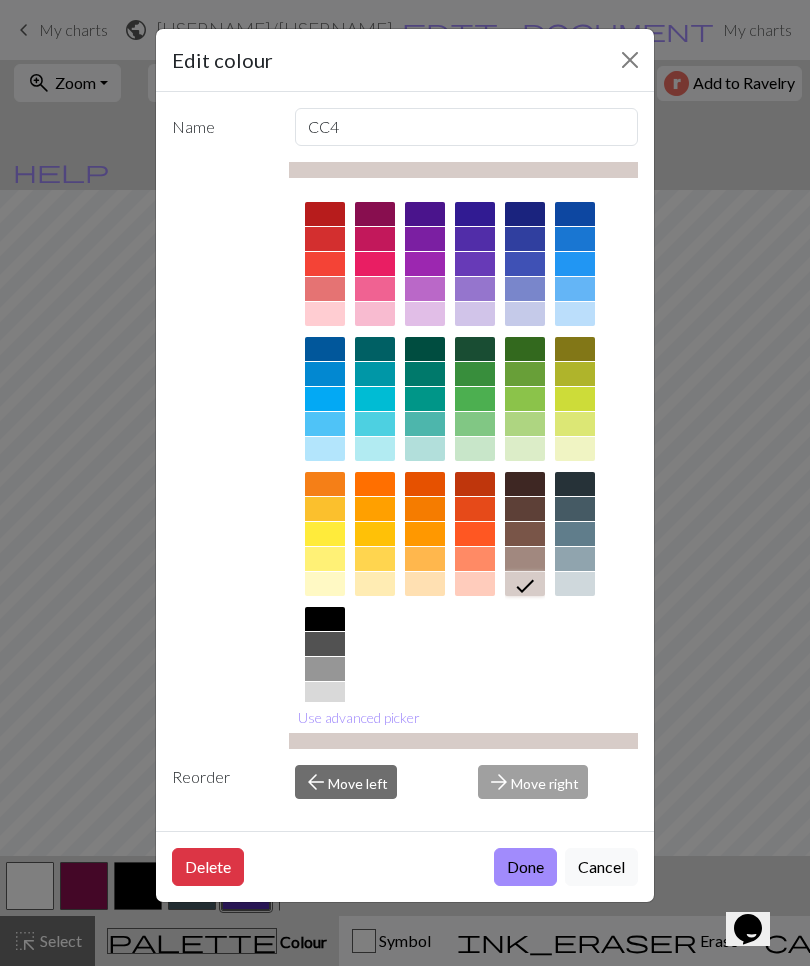 click on "Done" at bounding box center (525, 867) 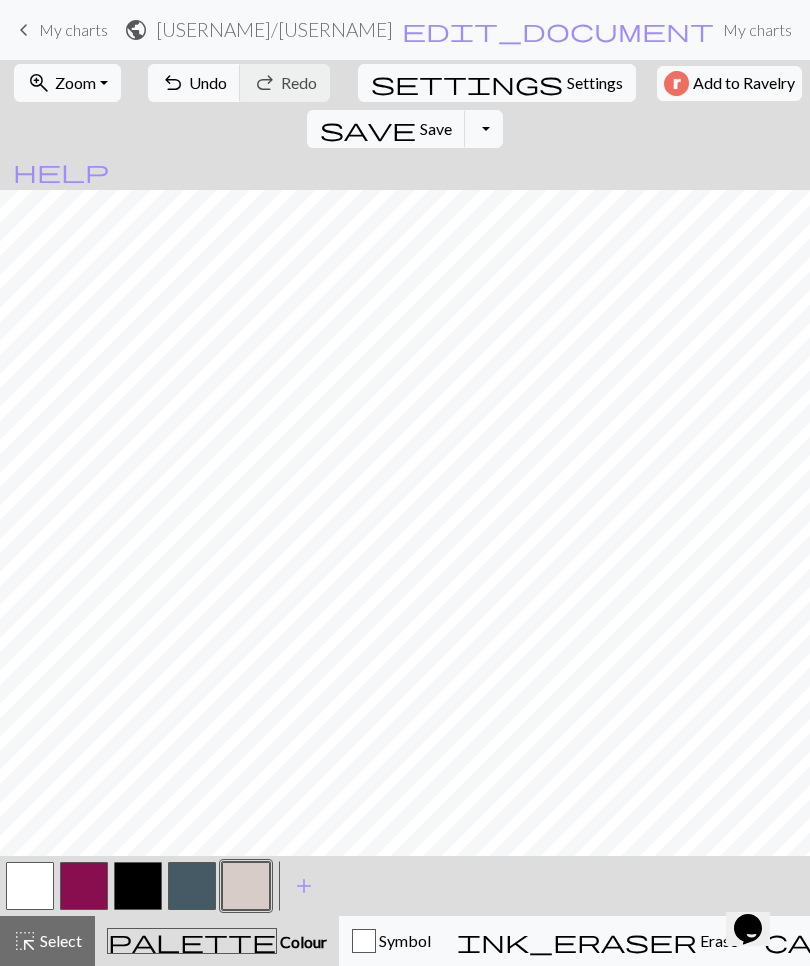 click at bounding box center (84, 886) 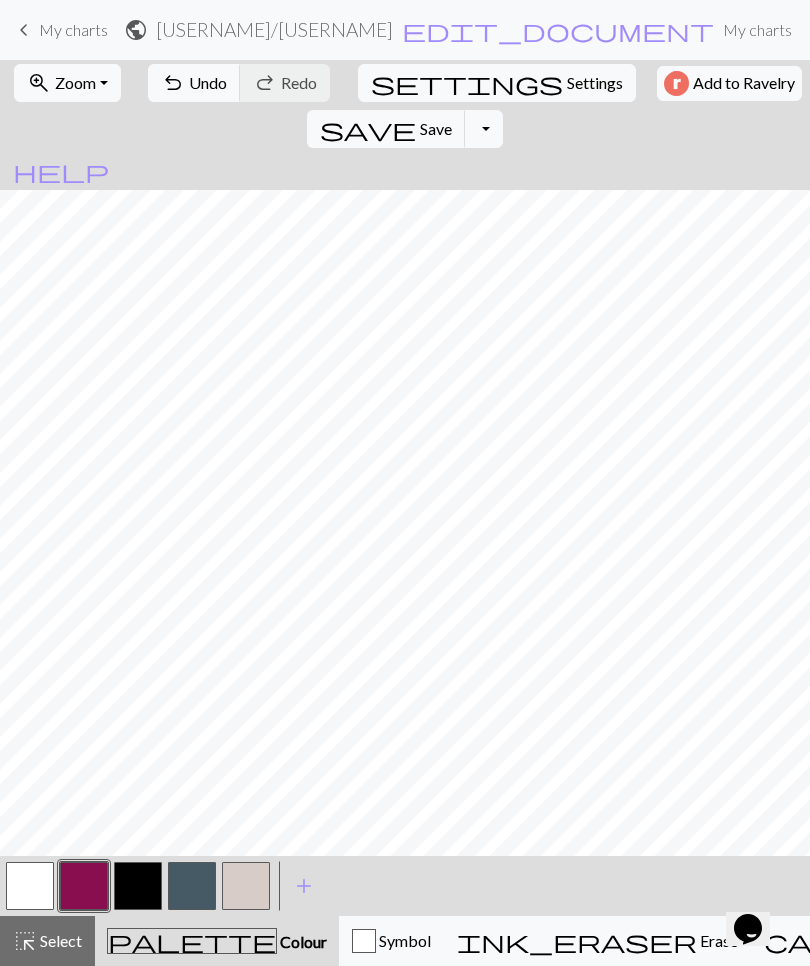 click on "ink_eraser" at bounding box center (577, 941) 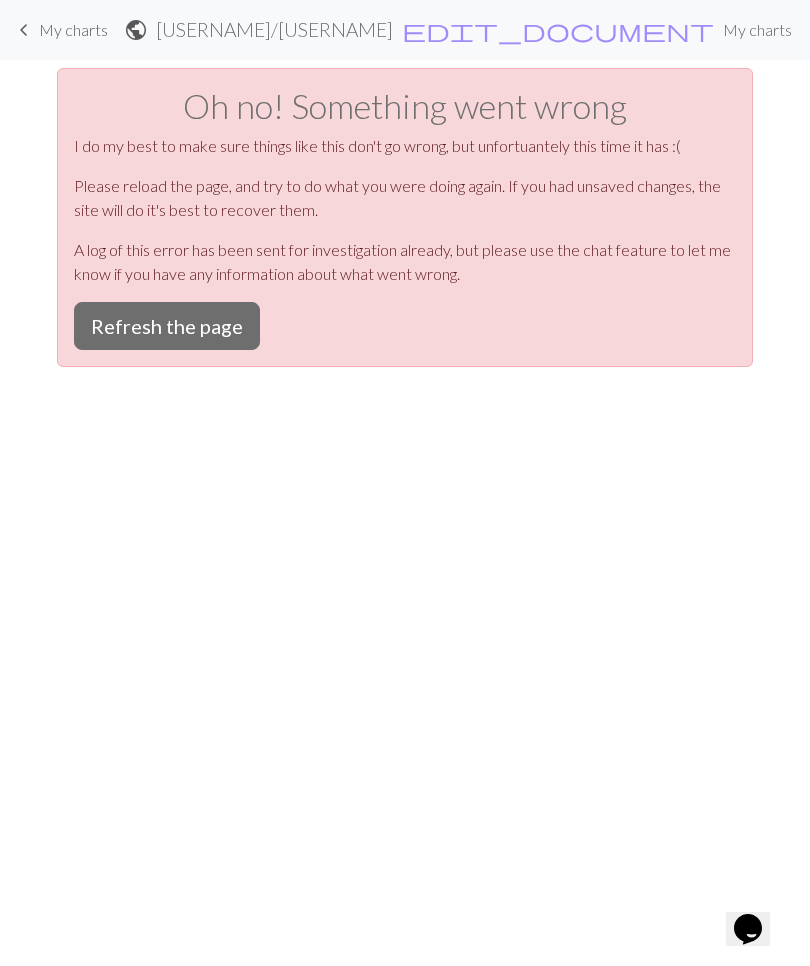 click on "Refresh the page" at bounding box center [167, 326] 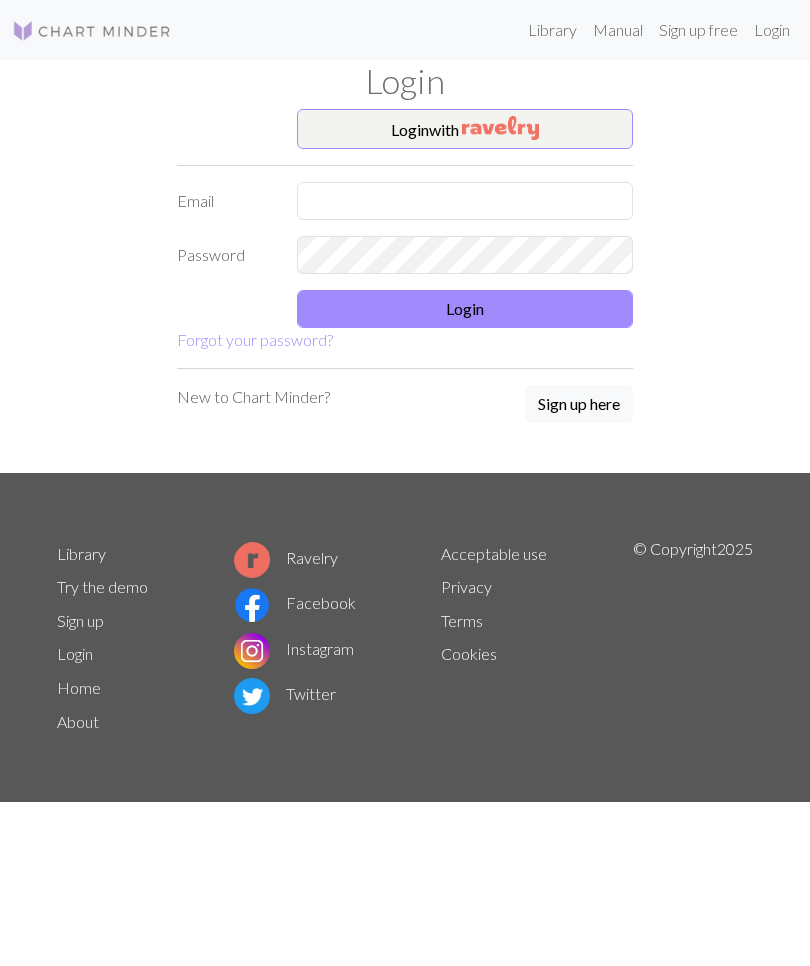 scroll, scrollTop: 0, scrollLeft: 0, axis: both 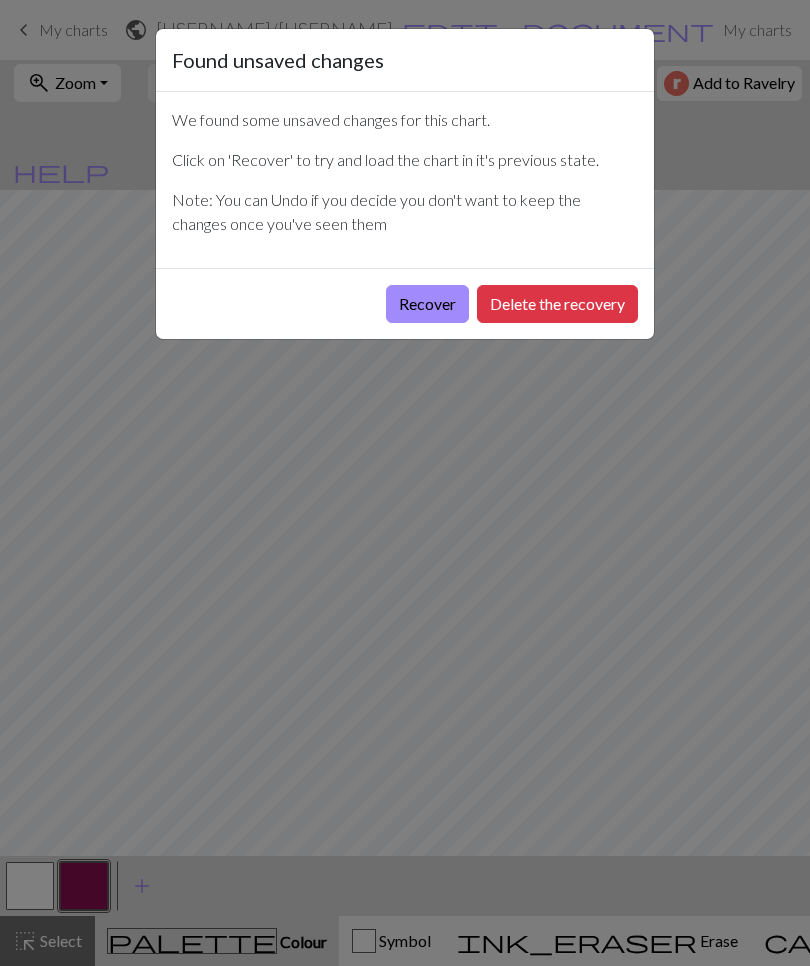 click on "Recover" at bounding box center (427, 304) 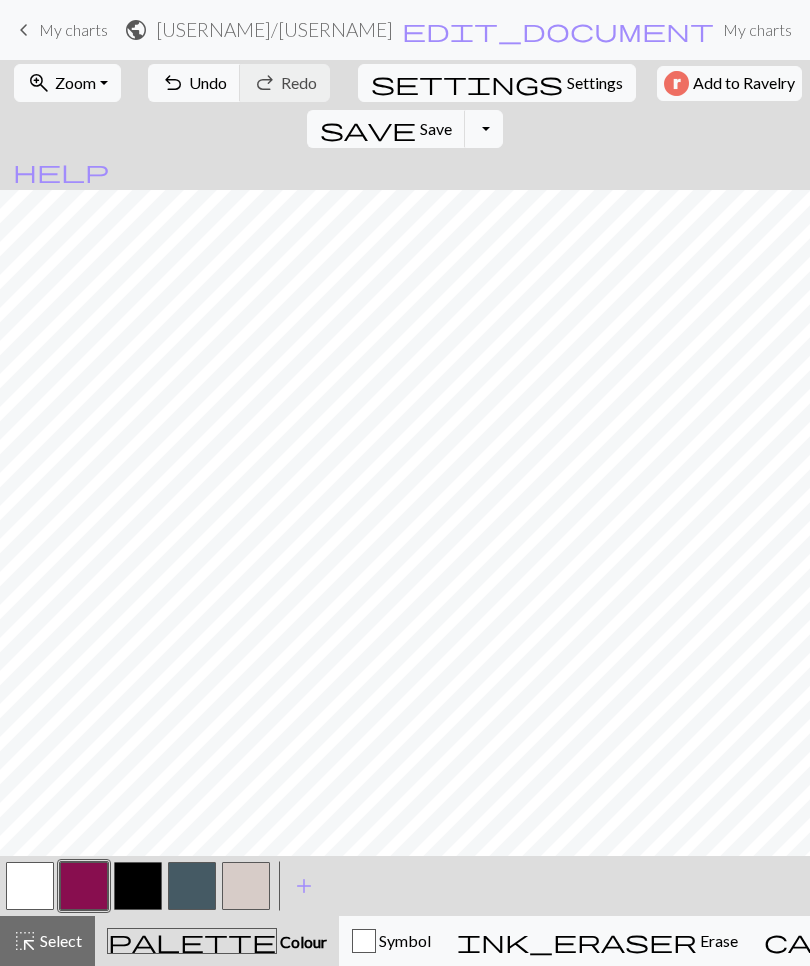 click on "add" at bounding box center (304, 886) 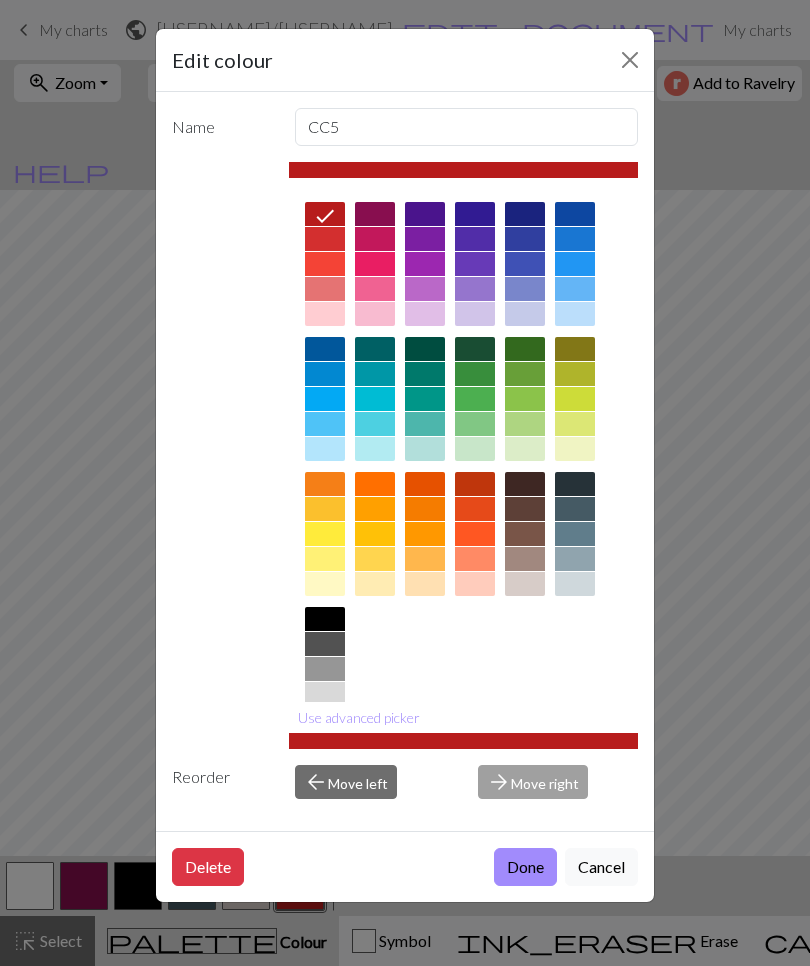 click on "Delete" at bounding box center (208, 867) 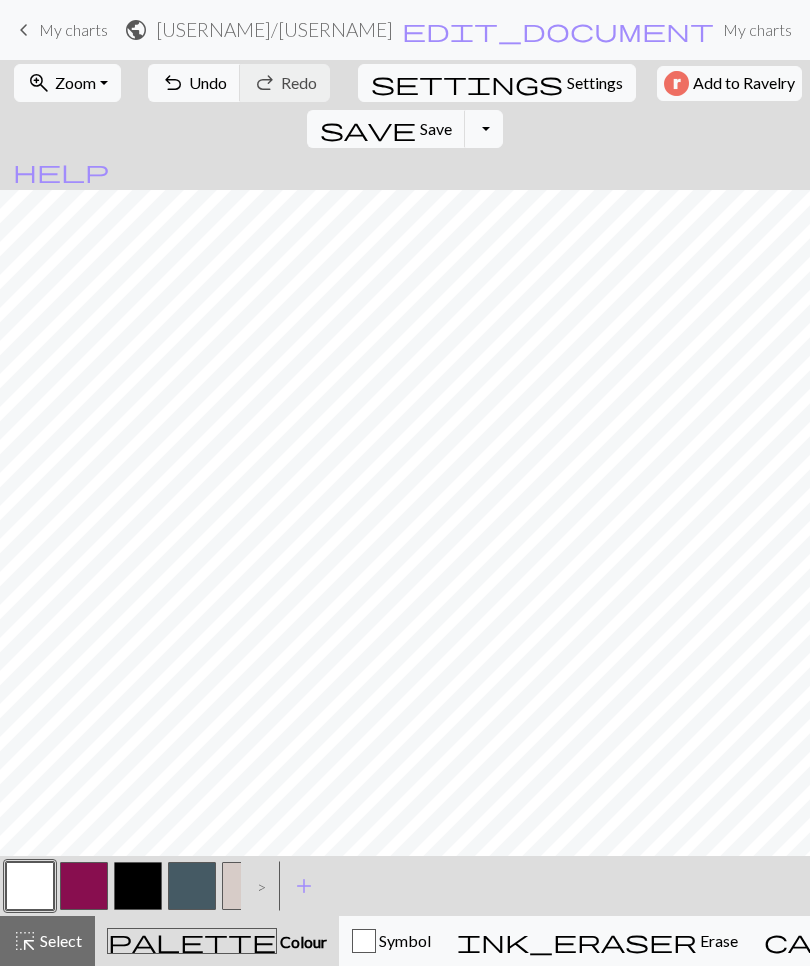 click on "add" at bounding box center (304, 886) 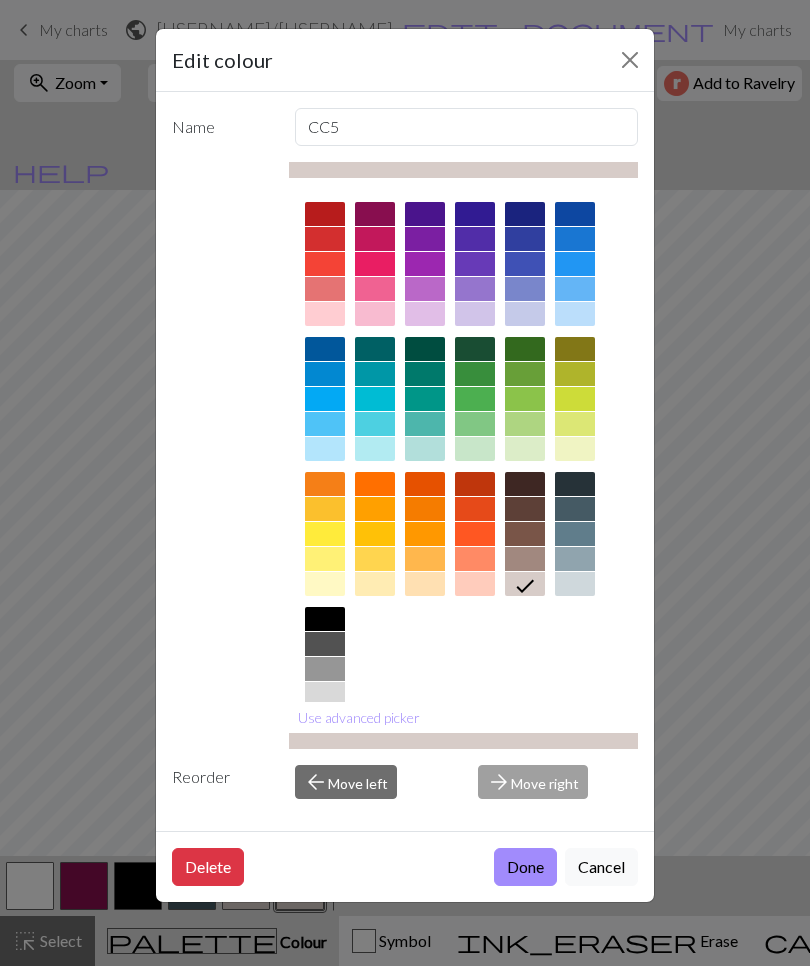click at bounding box center [475, 484] 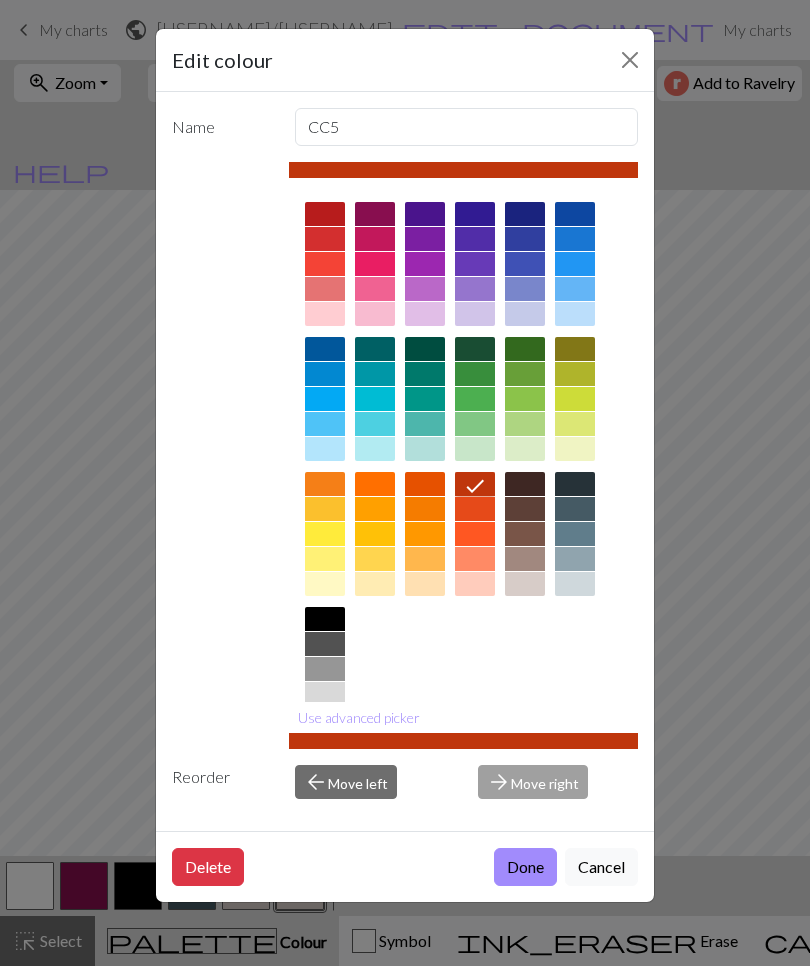 click on "Done" at bounding box center [525, 867] 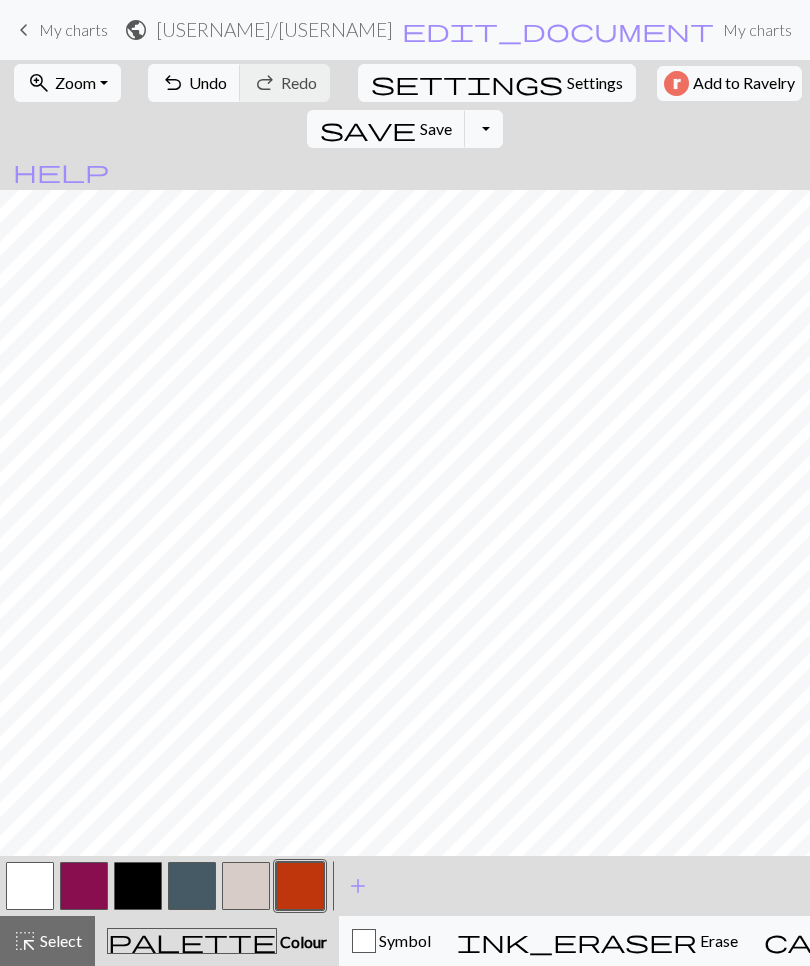 click on "add" at bounding box center (358, 886) 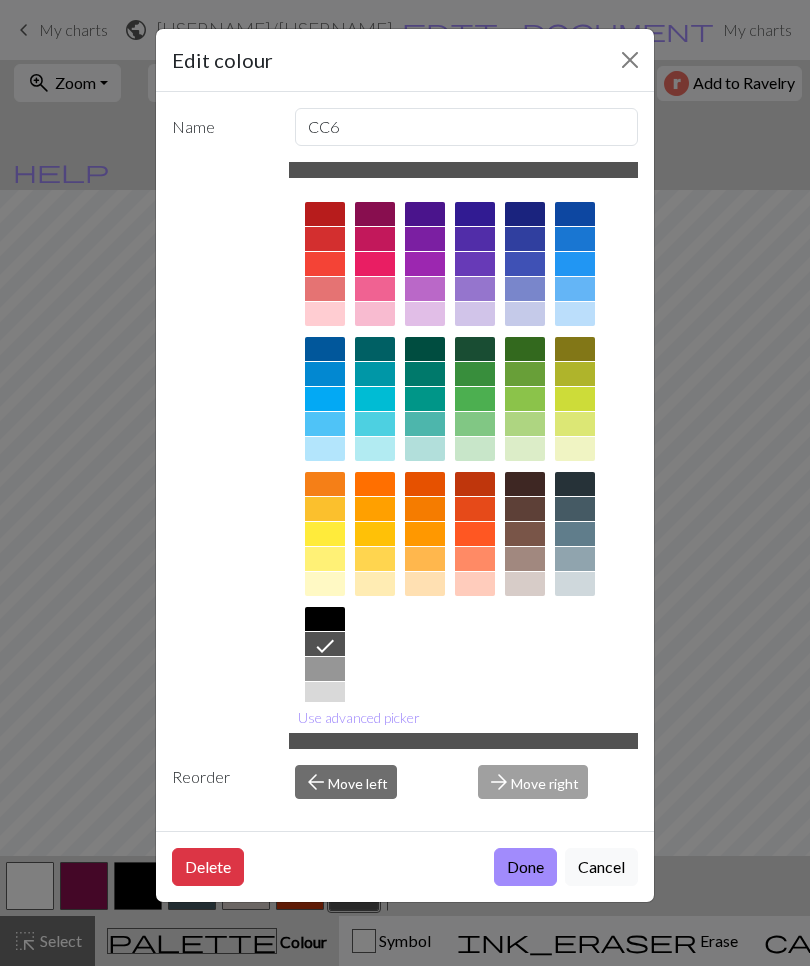click at bounding box center (325, 534) 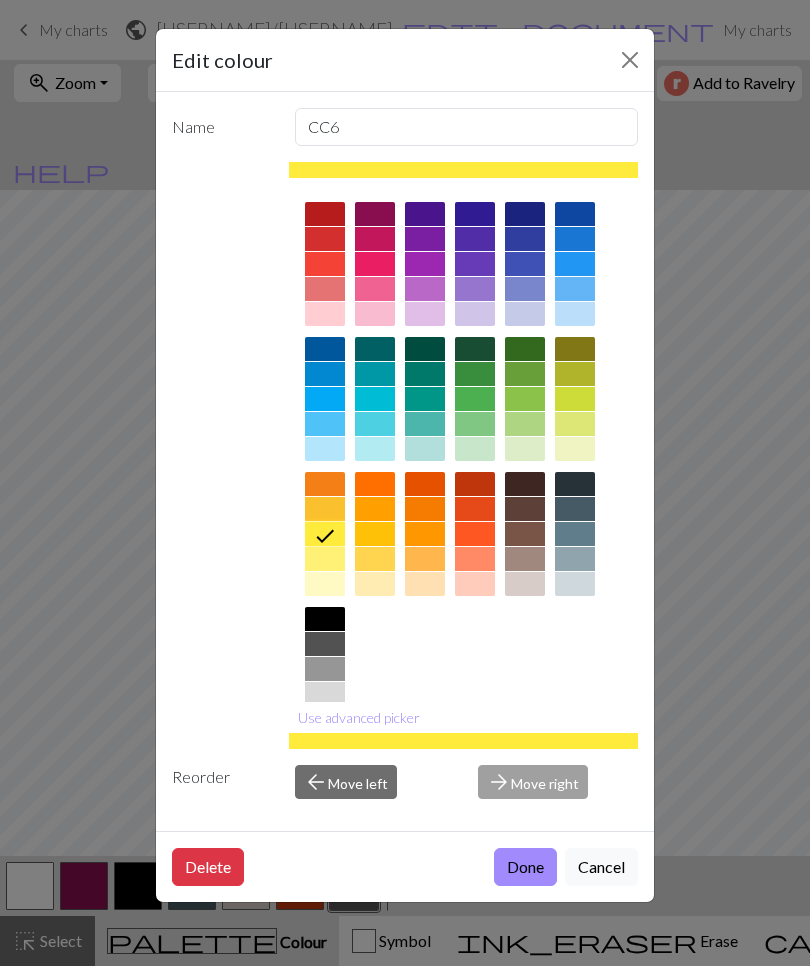 click at bounding box center (375, 559) 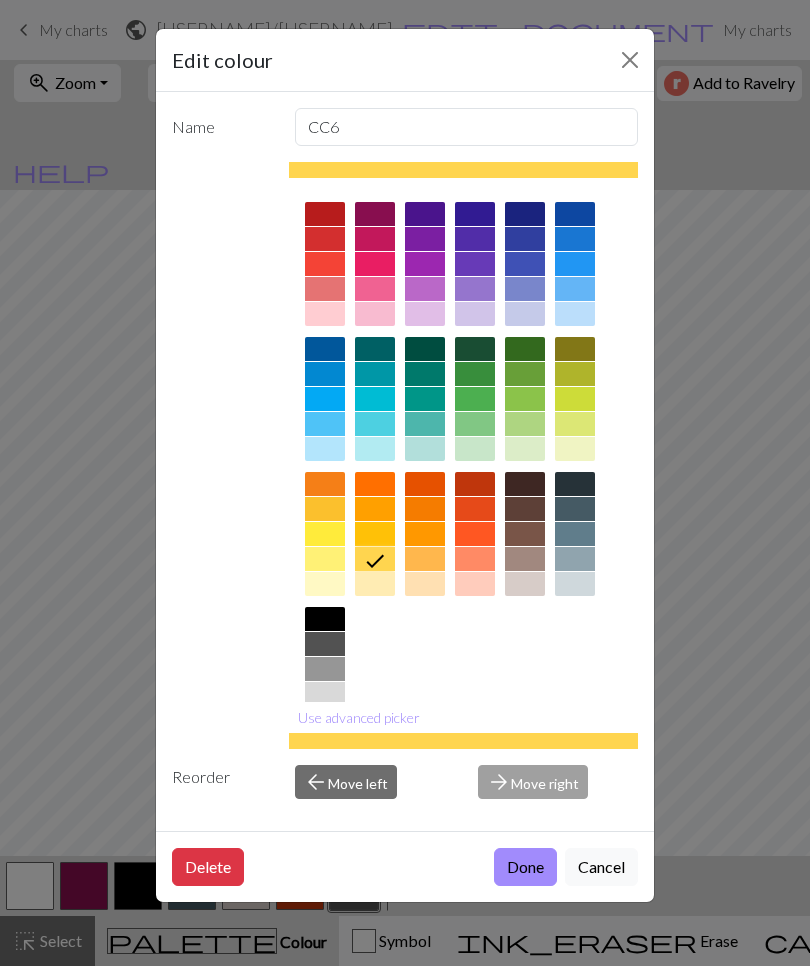 click on "arrow_forward Move right" at bounding box center (558, 782) 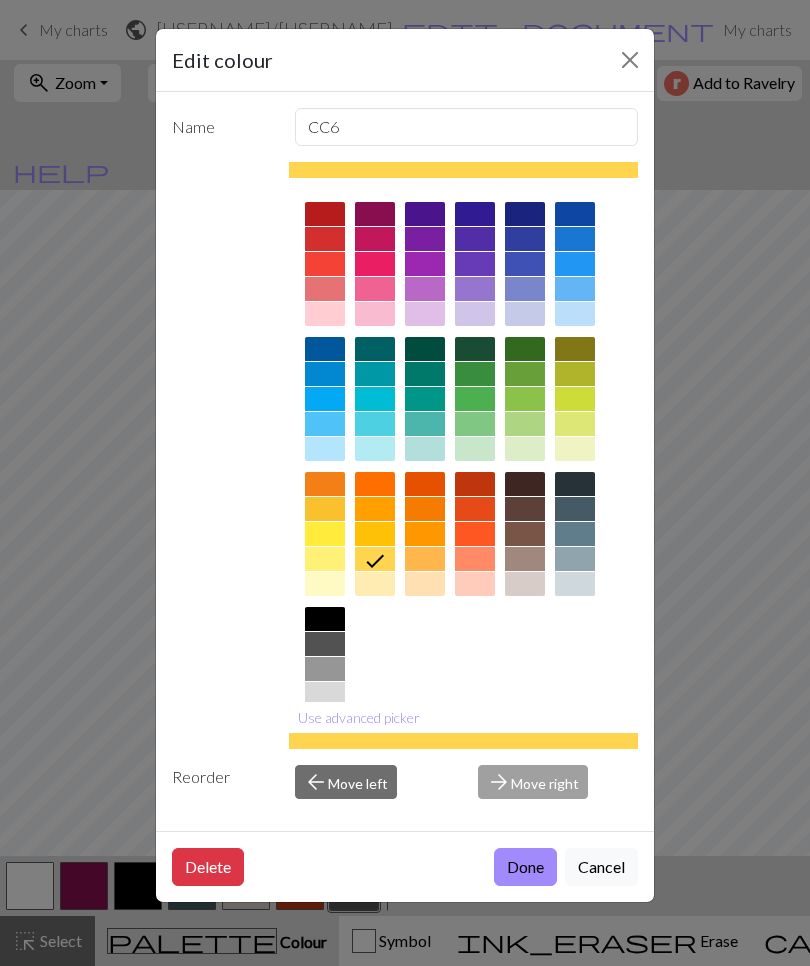 click on "Done" at bounding box center (525, 867) 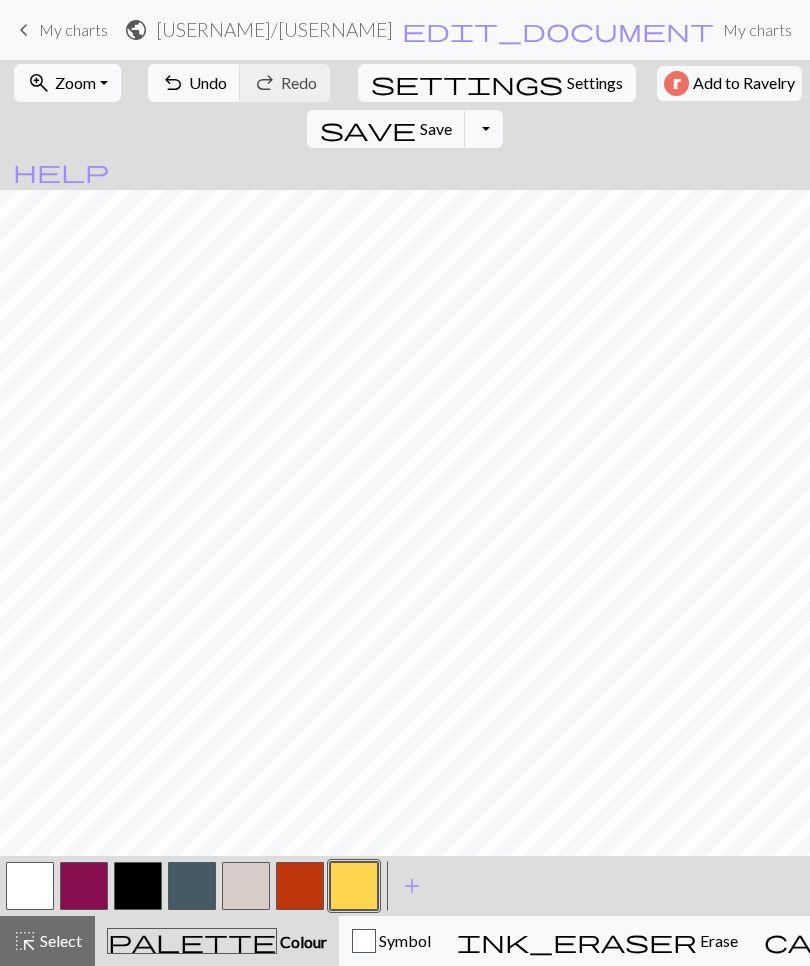 click on "add" at bounding box center (412, 886) 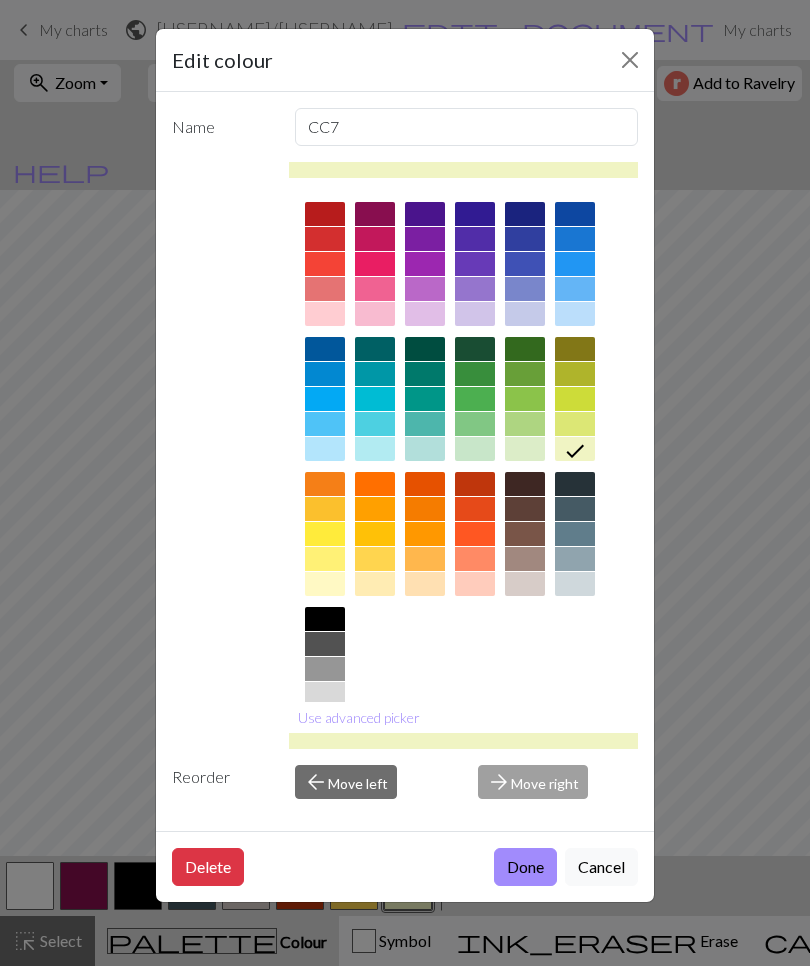 click at bounding box center [325, 534] 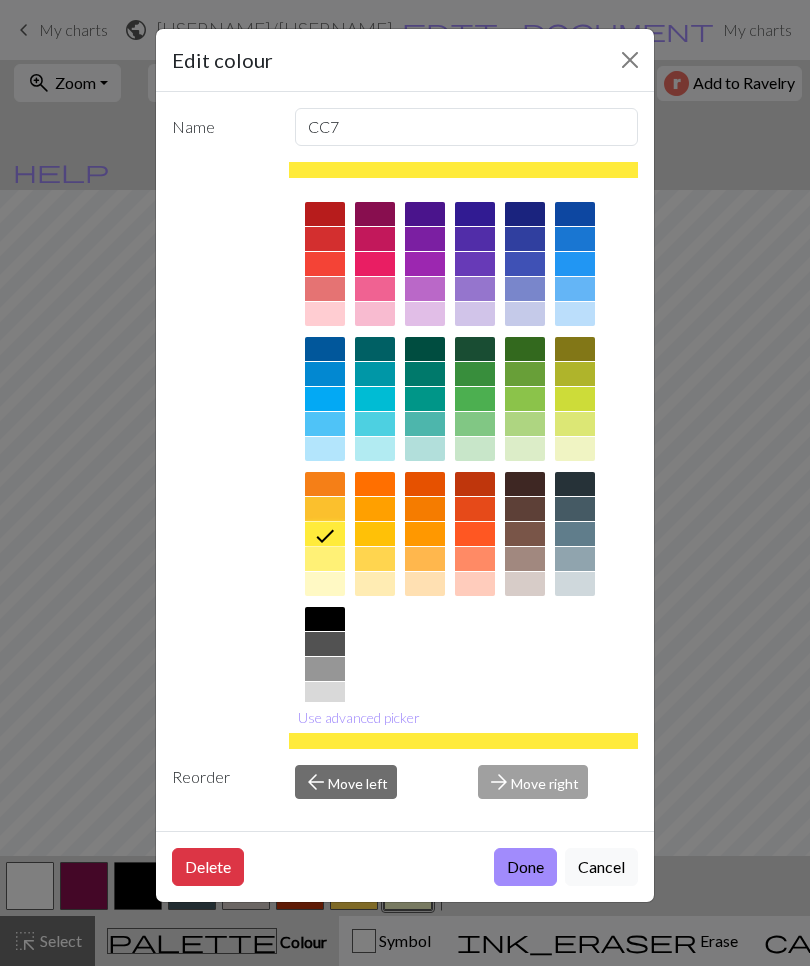 click on "Done" at bounding box center [525, 867] 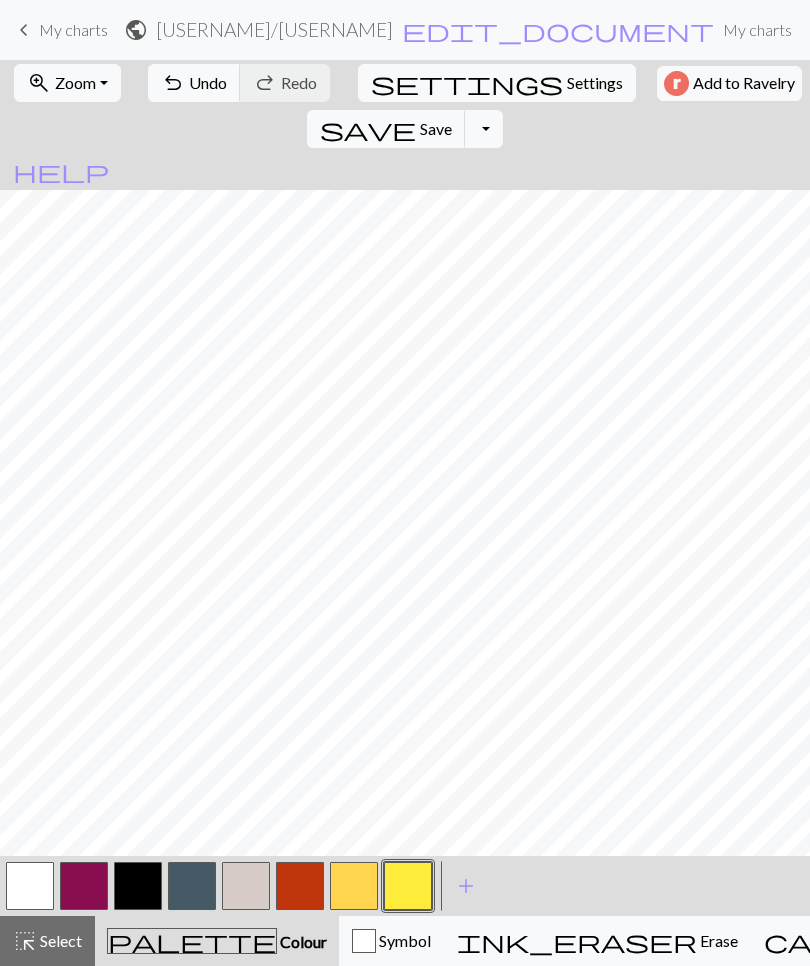 click on "My charts" at bounding box center [73, 29] 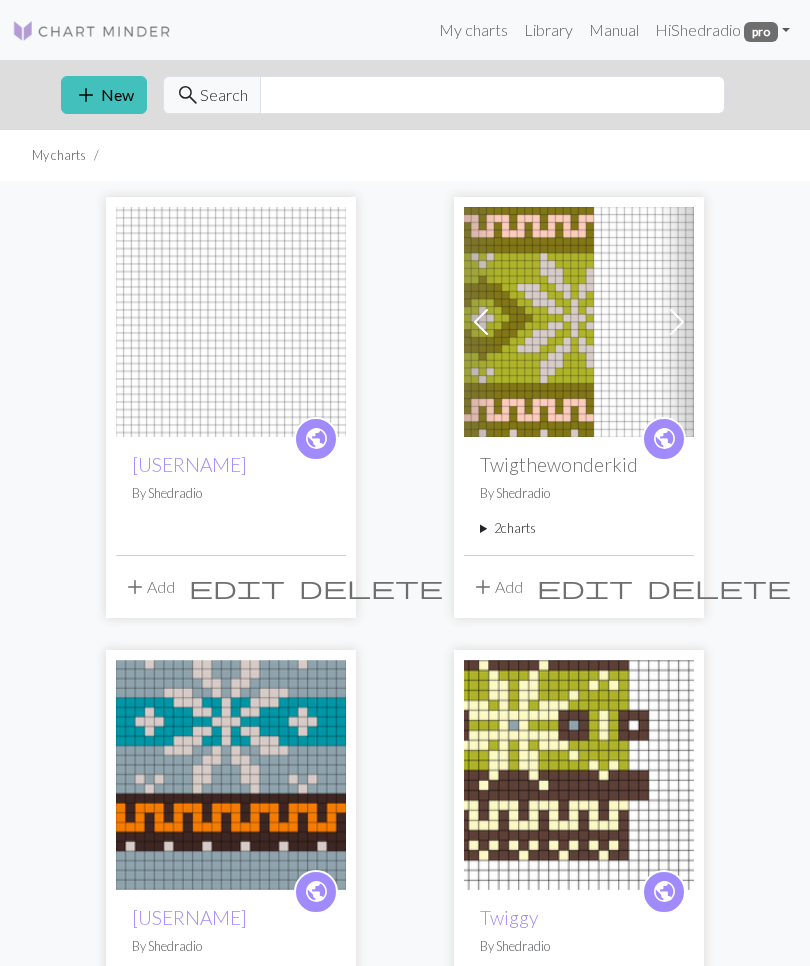 click at bounding box center [579, 322] 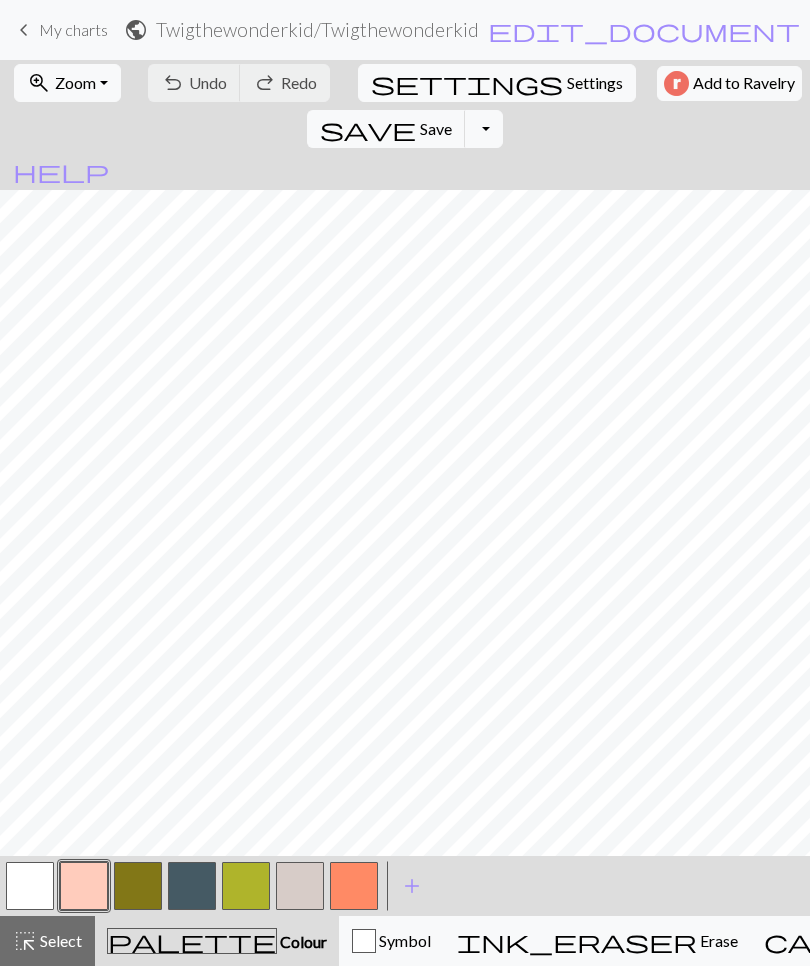 click at bounding box center (192, 886) 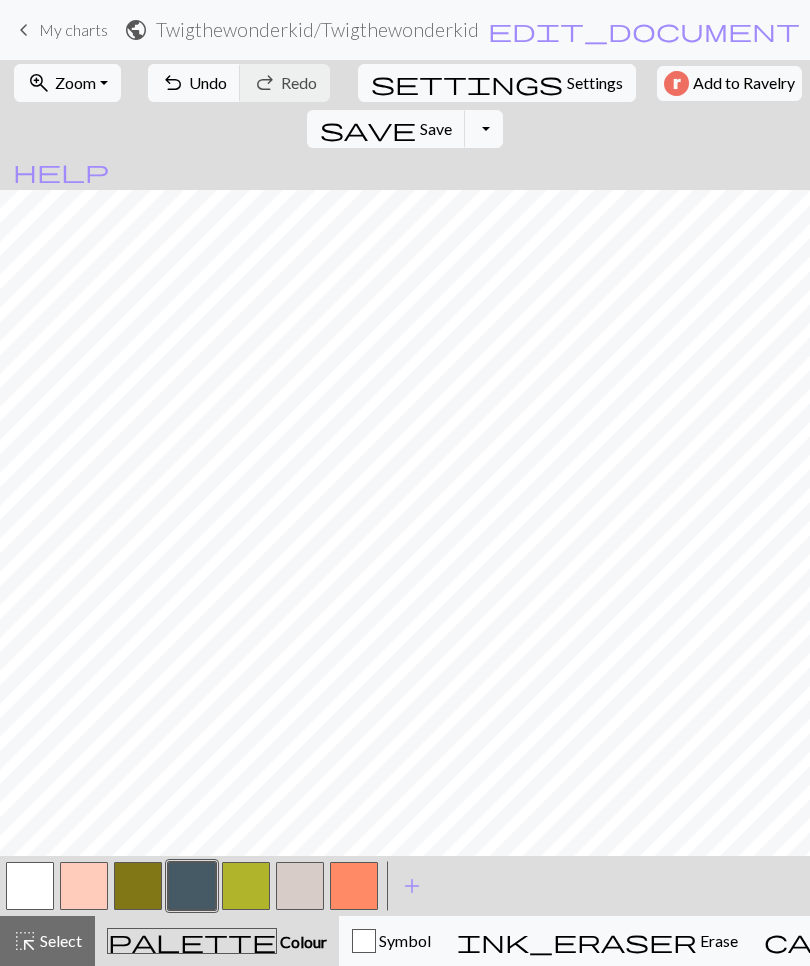 click at bounding box center (138, 886) 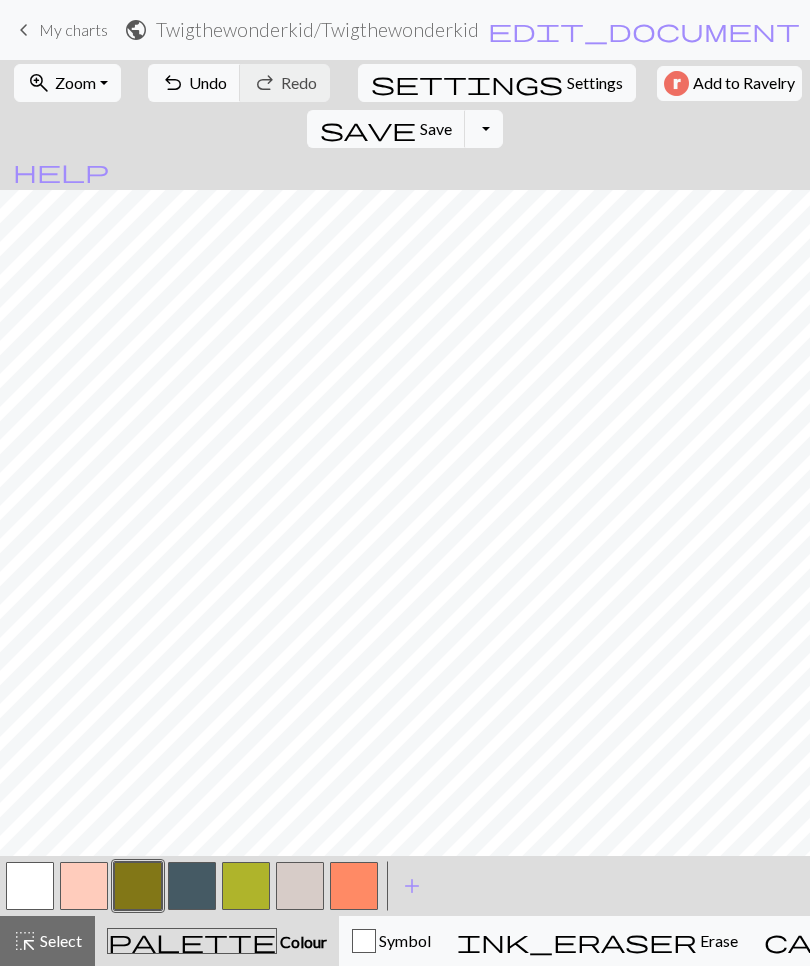 click at bounding box center [192, 886] 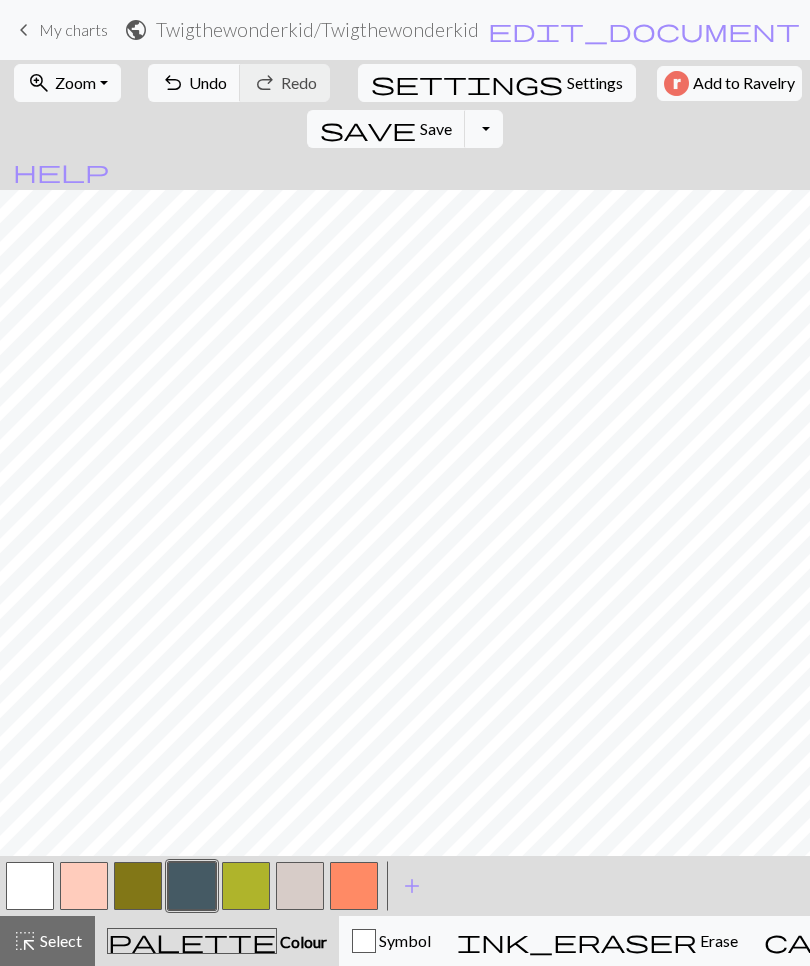 click at bounding box center [30, 886] 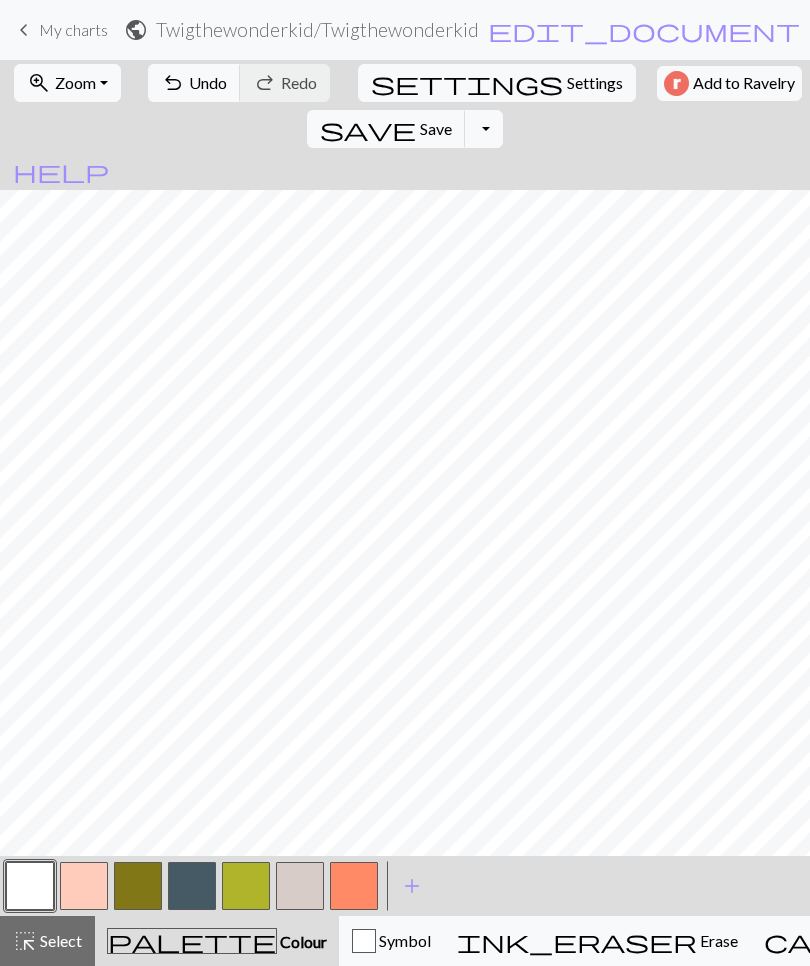 click at bounding box center [300, 886] 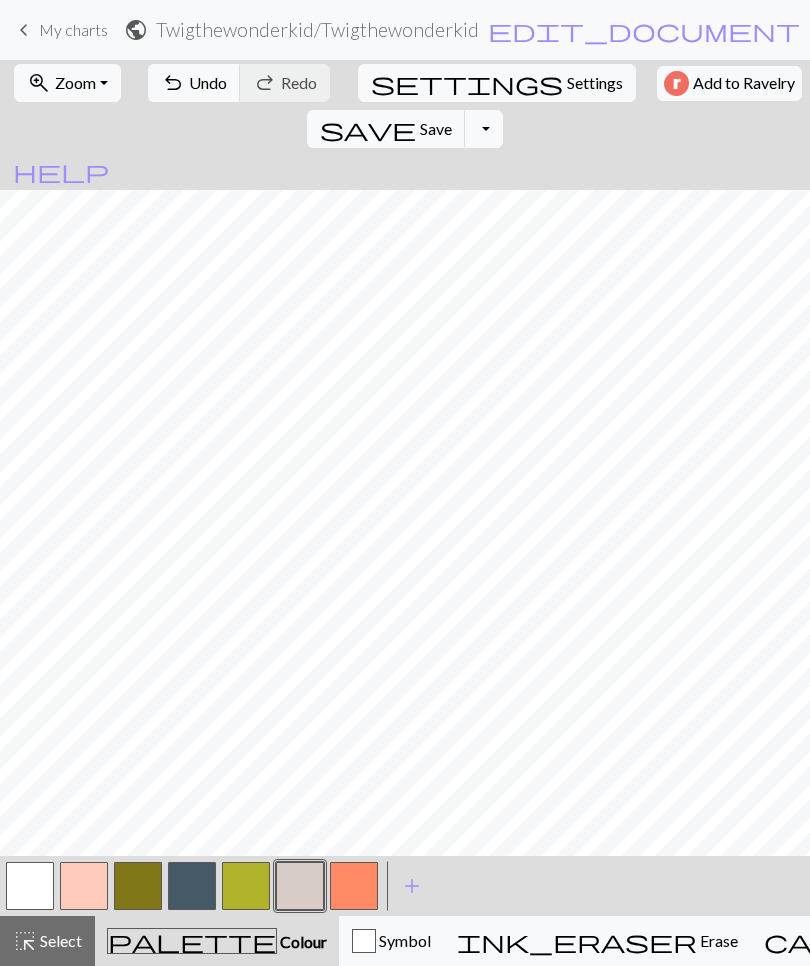 click at bounding box center (30, 886) 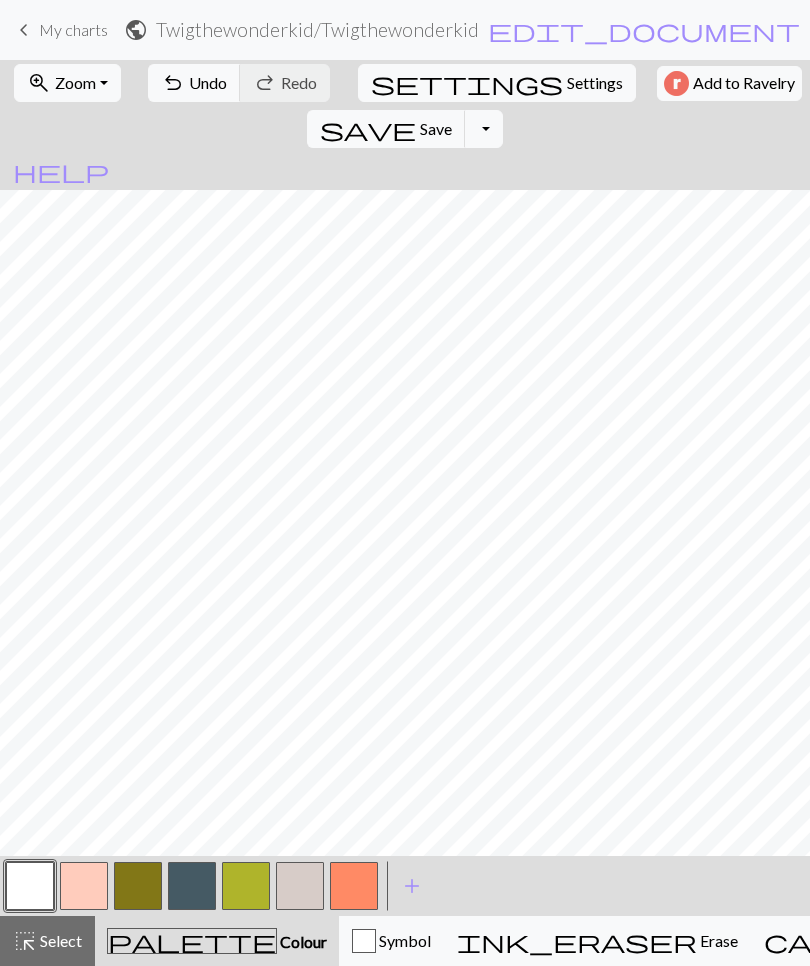 click at bounding box center (300, 886) 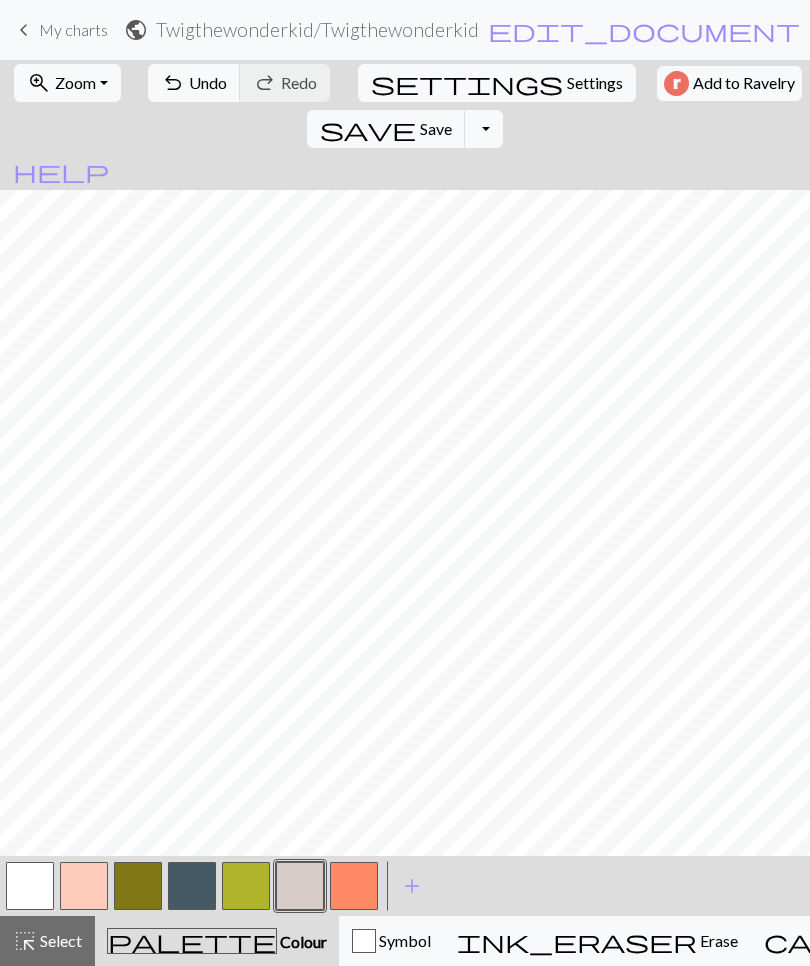 click at bounding box center [138, 886] 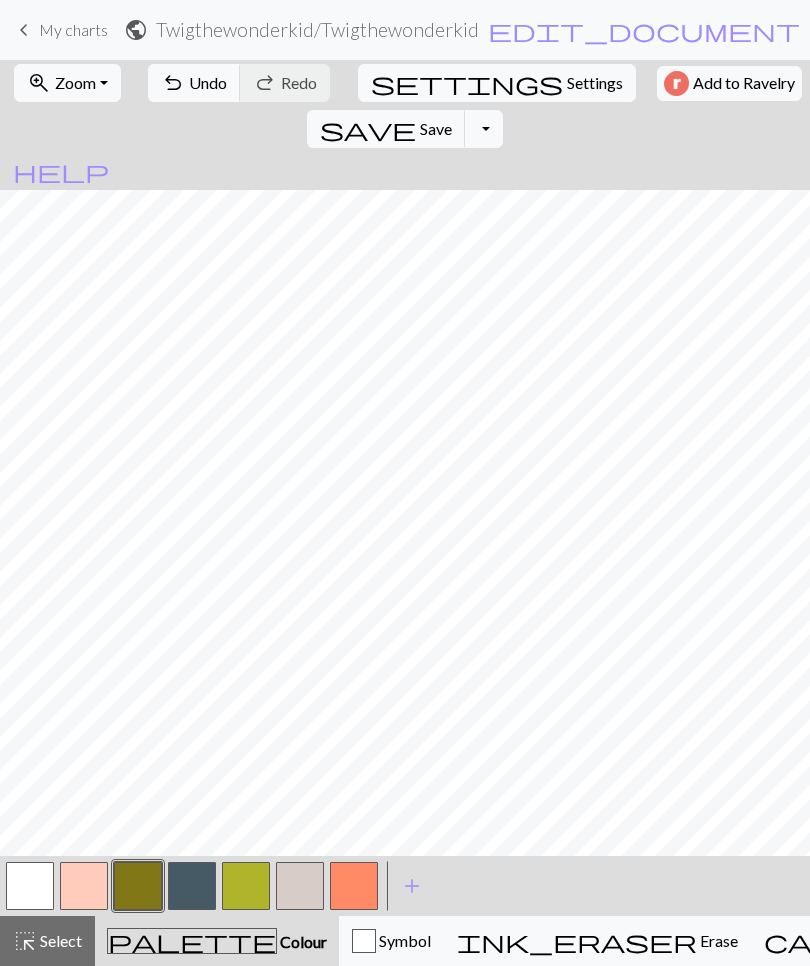 click at bounding box center [300, 886] 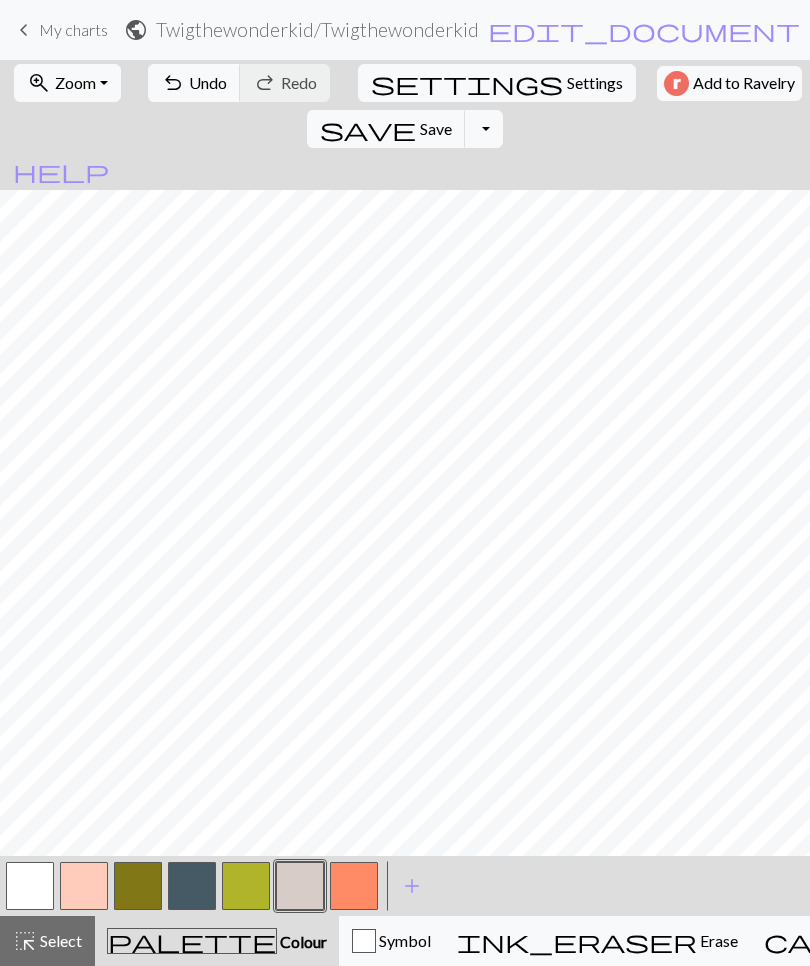 click at bounding box center (138, 886) 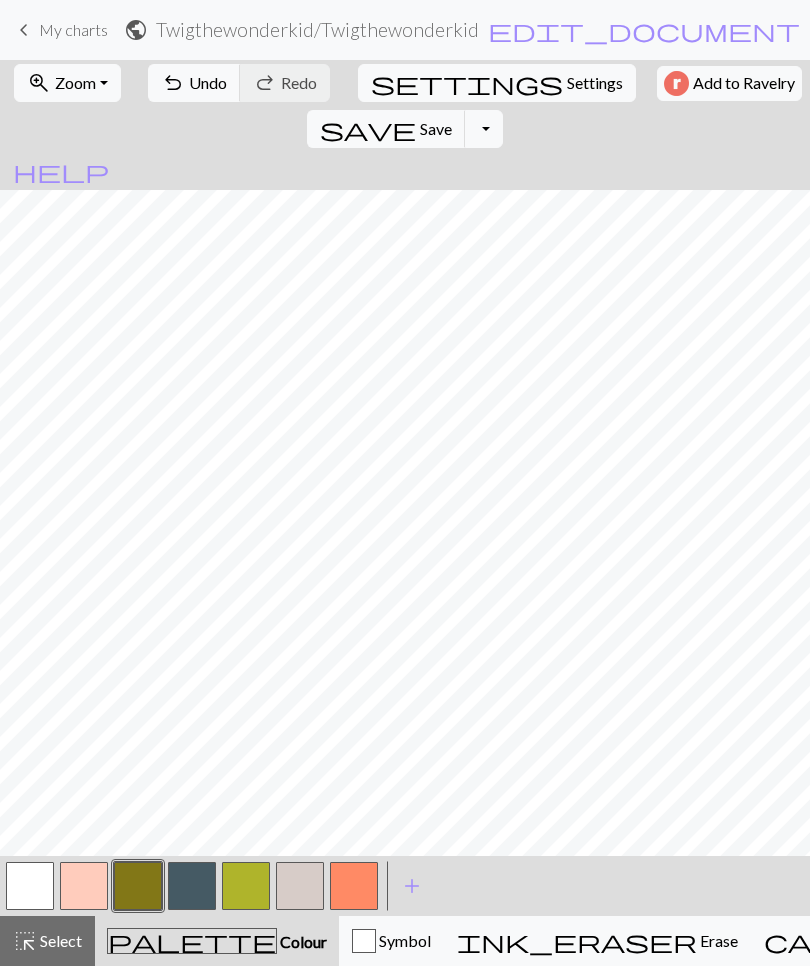 click at bounding box center (84, 886) 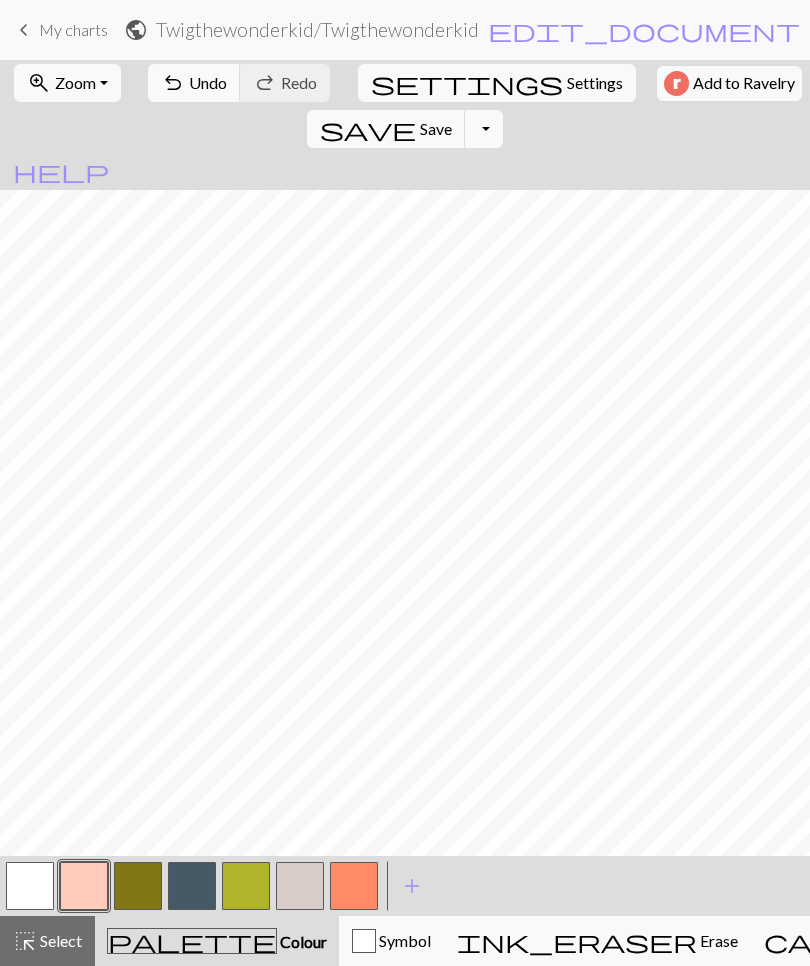 click at bounding box center (138, 886) 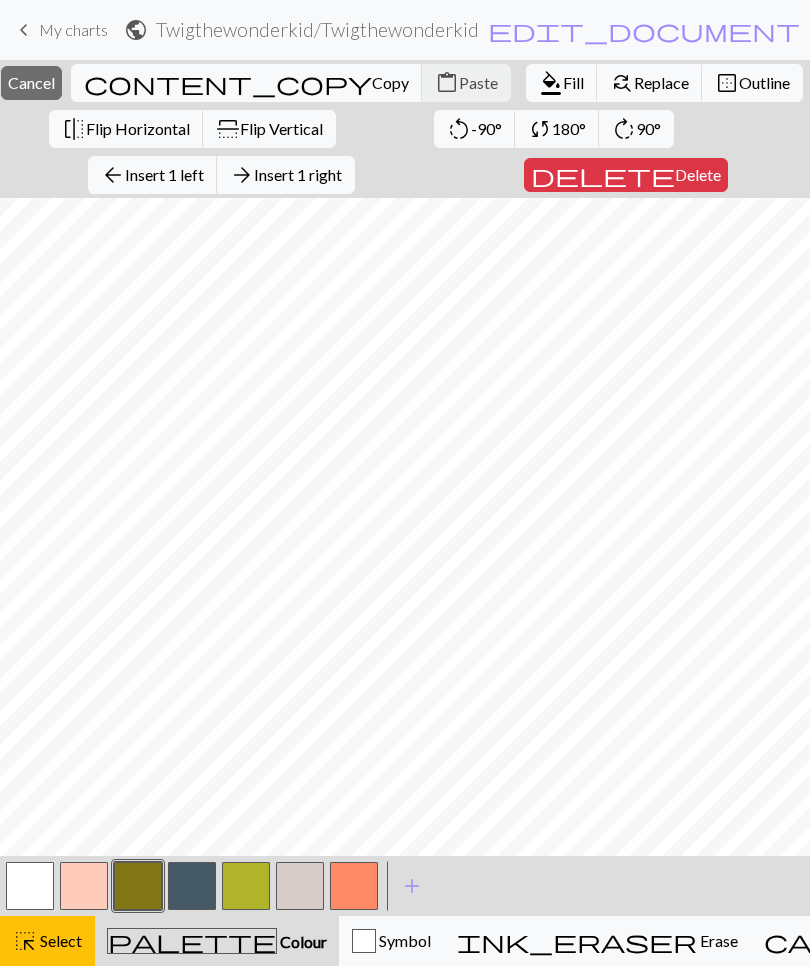 click on "Cancel" at bounding box center [31, 82] 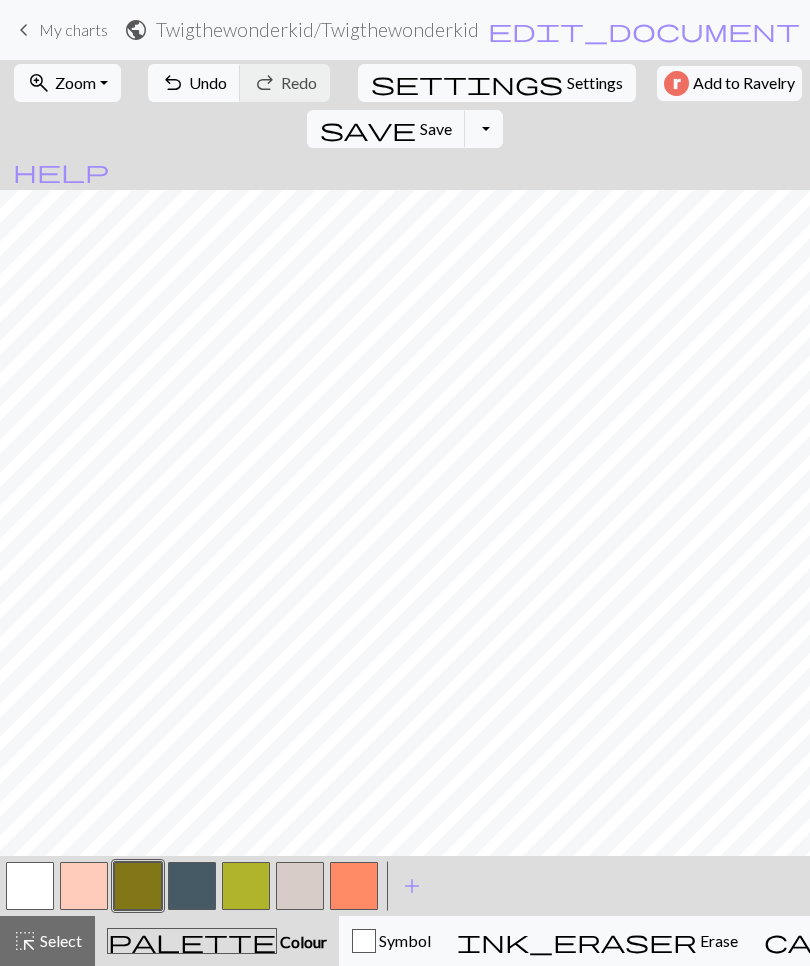 click at bounding box center [138, 886] 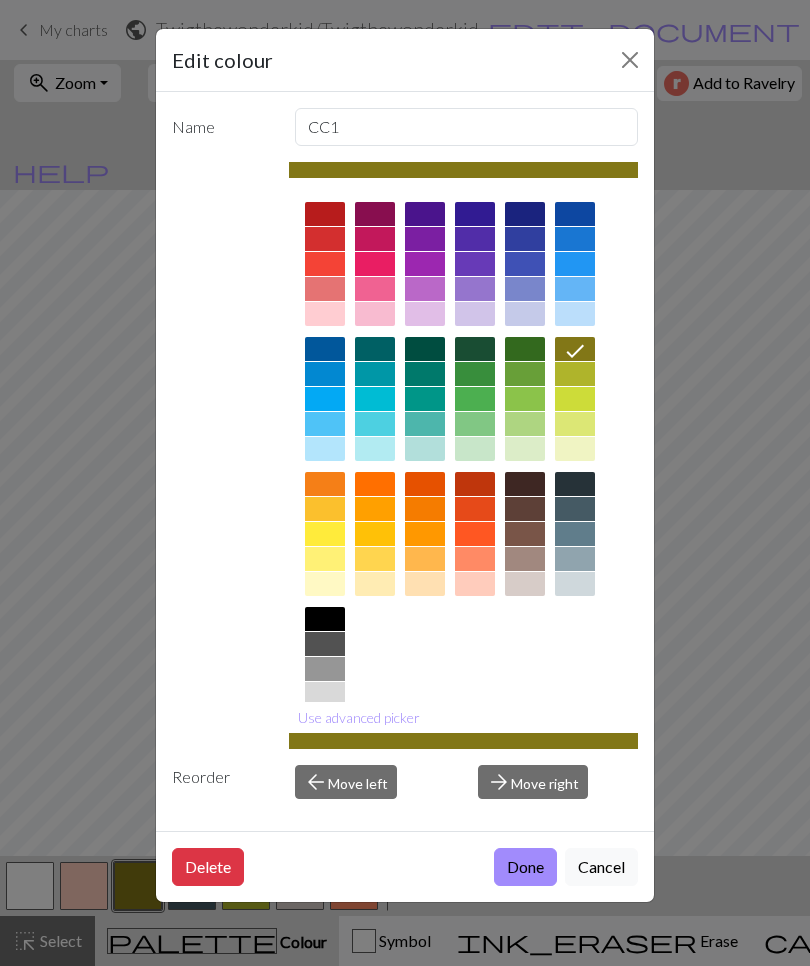 click at bounding box center [630, 60] 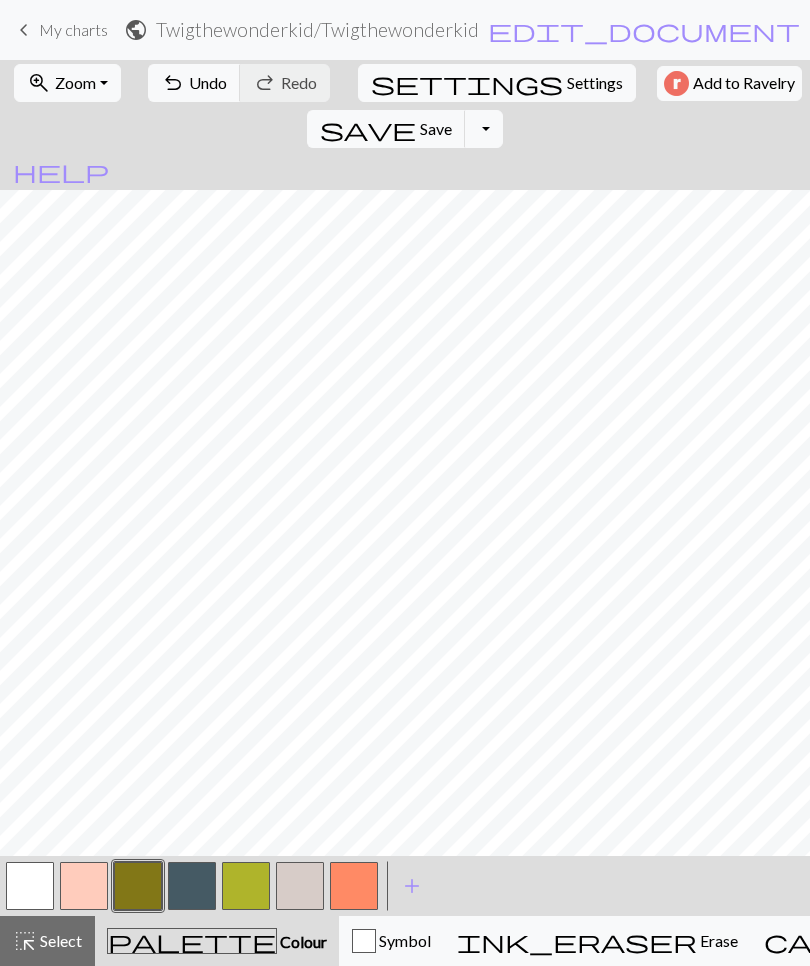 click at bounding box center [246, 886] 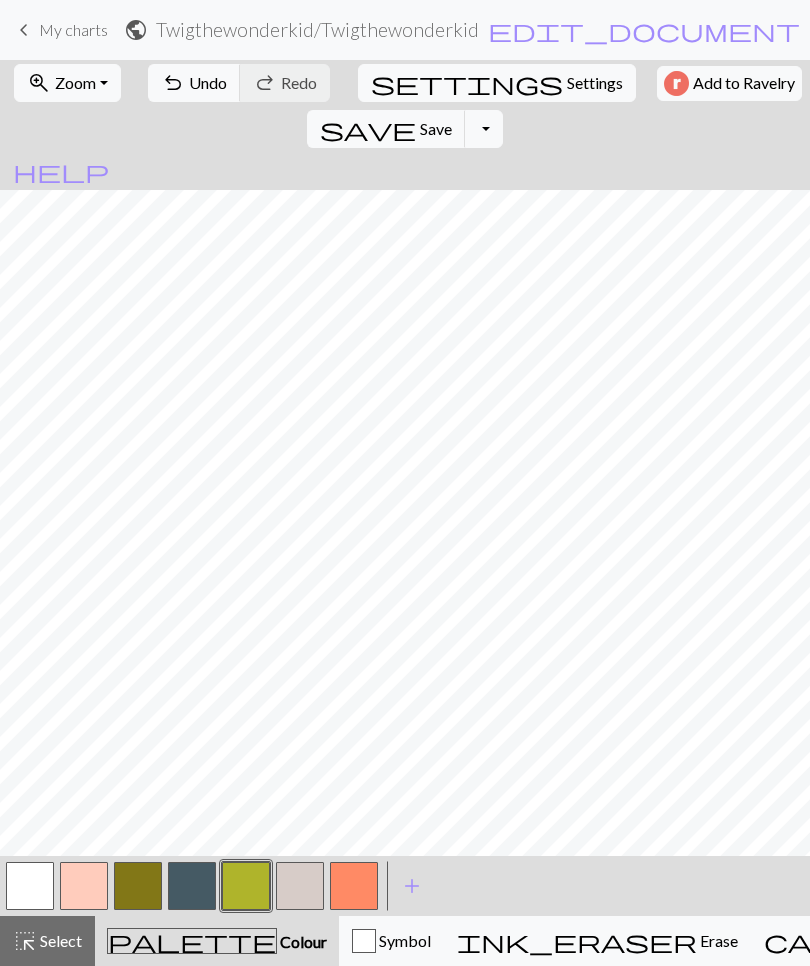 click at bounding box center (246, 886) 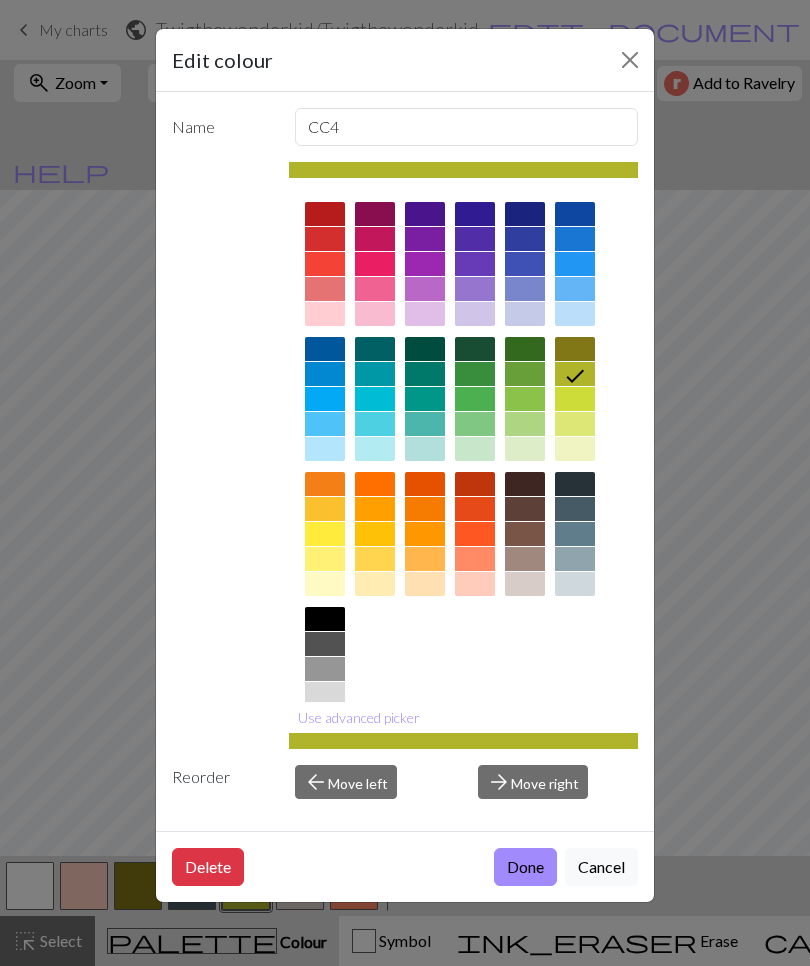 click at bounding box center (630, 60) 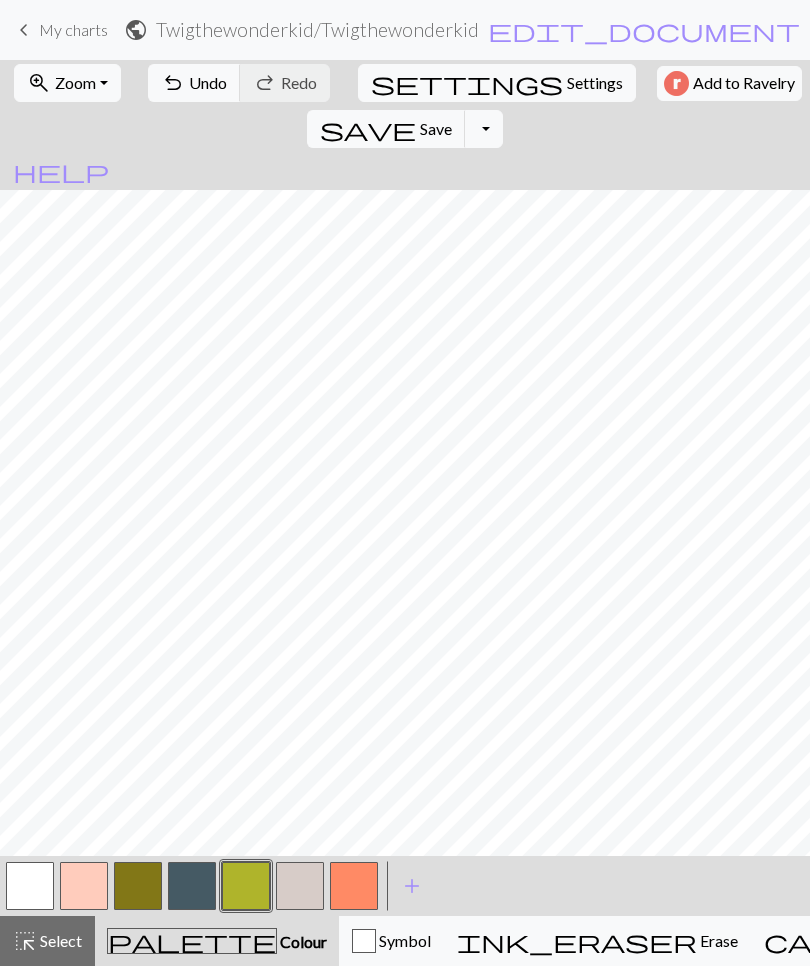 click at bounding box center [192, 886] 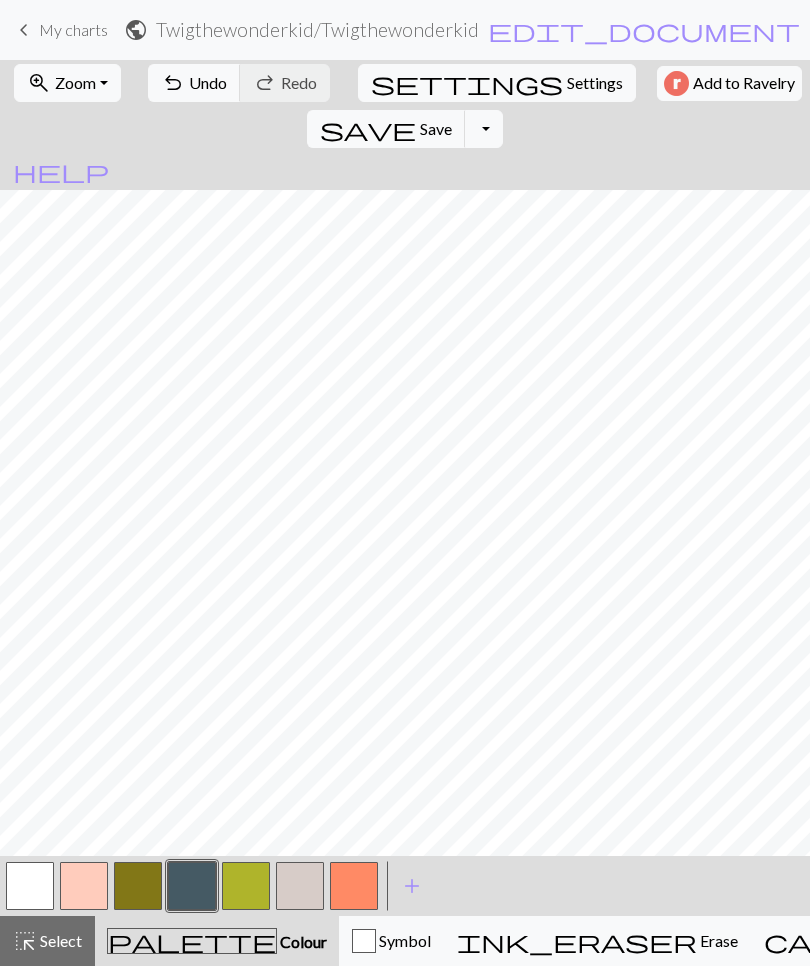 click at bounding box center [246, 886] 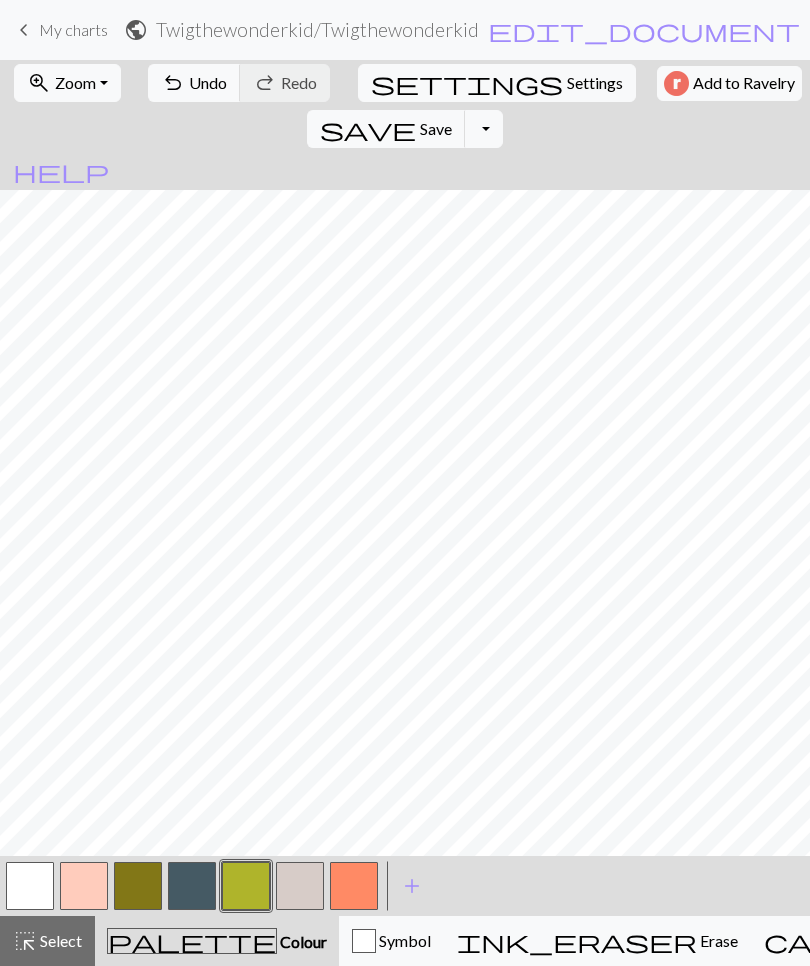 click at bounding box center (192, 886) 